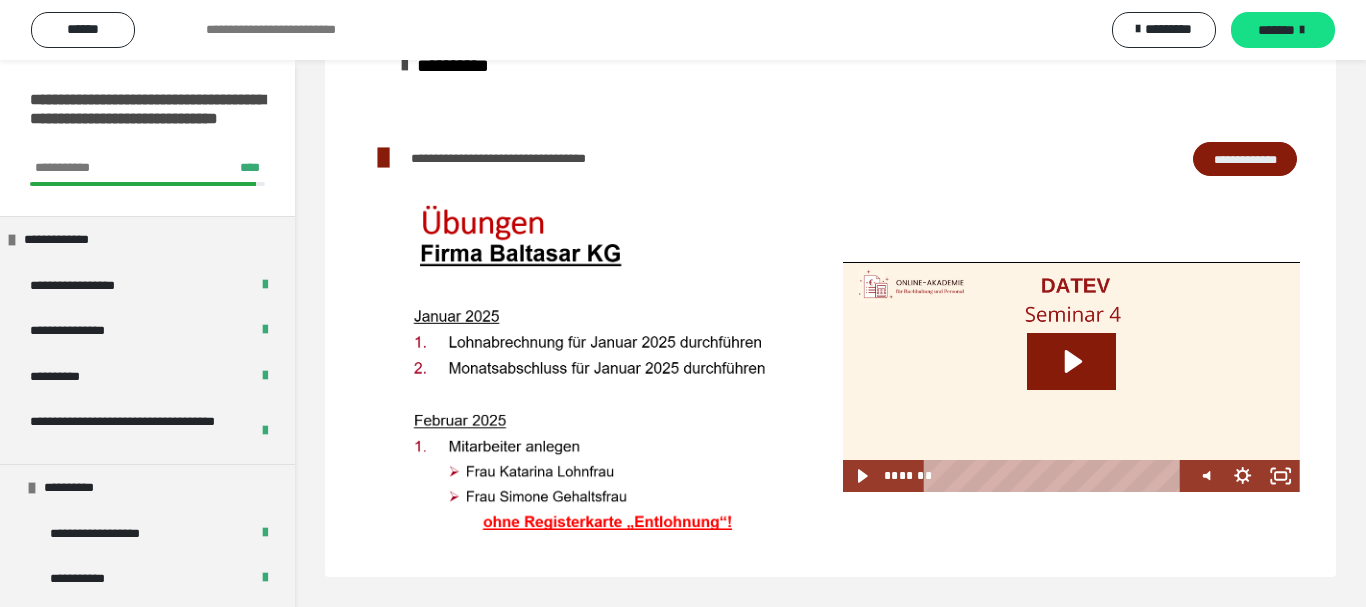 scroll, scrollTop: 218, scrollLeft: 0, axis: vertical 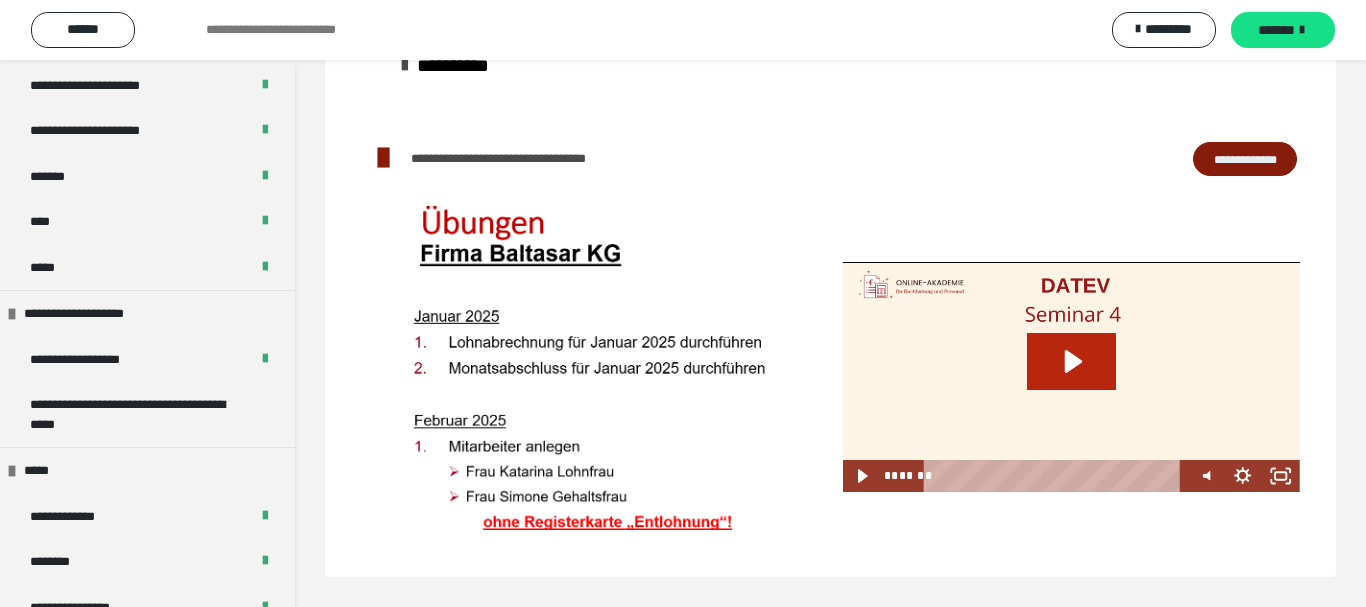 click 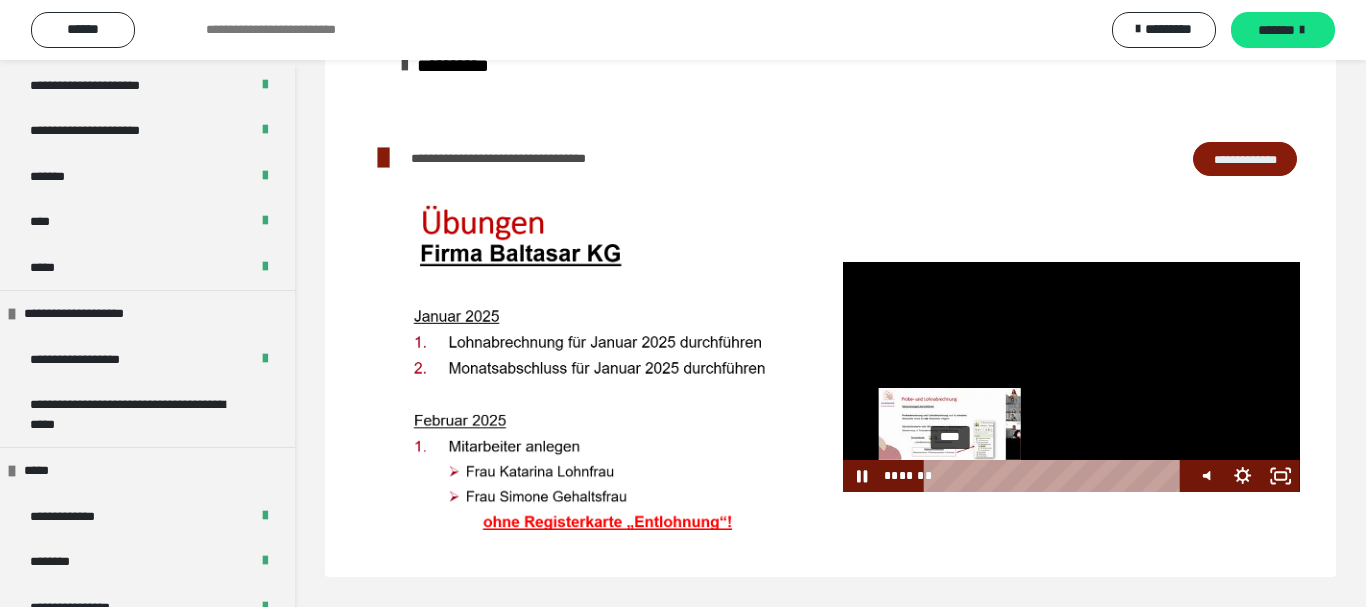 click on "****" at bounding box center [1056, 476] 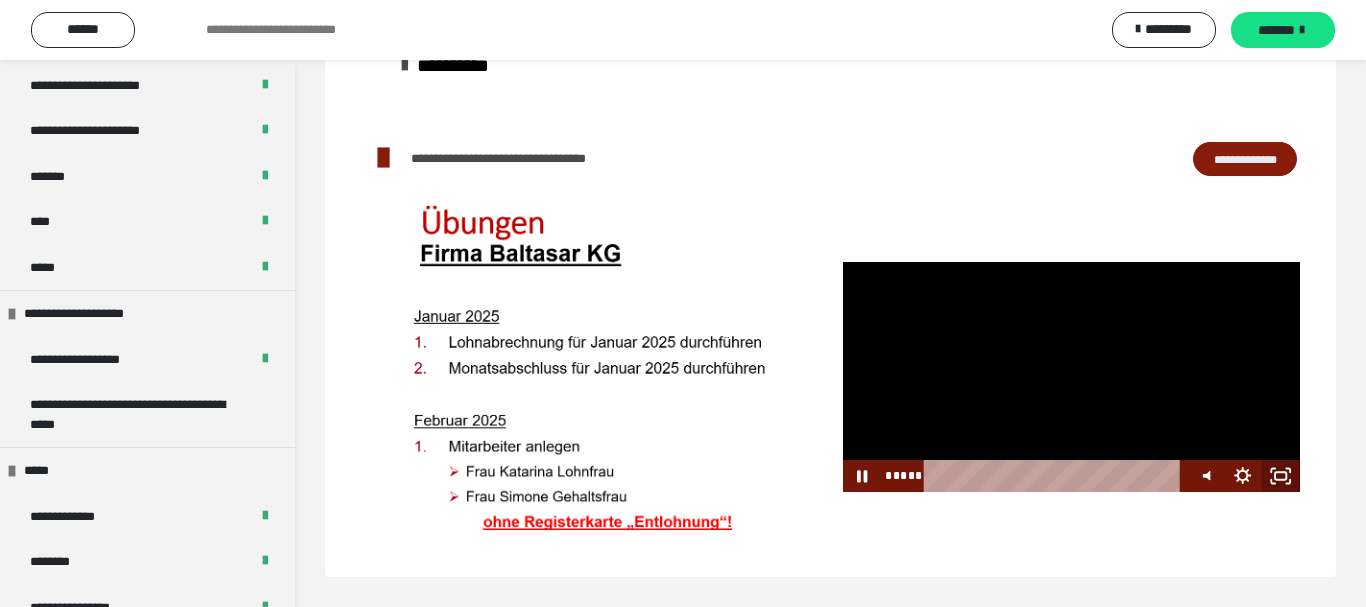 click 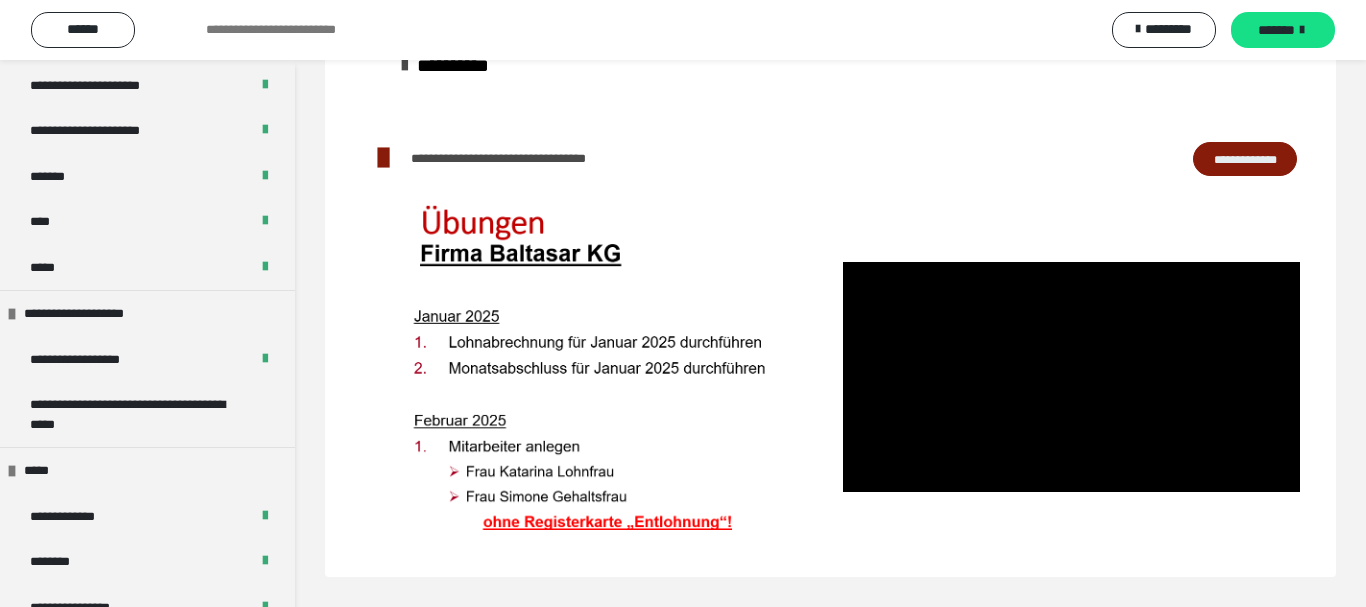 scroll, scrollTop: 60, scrollLeft: 0, axis: vertical 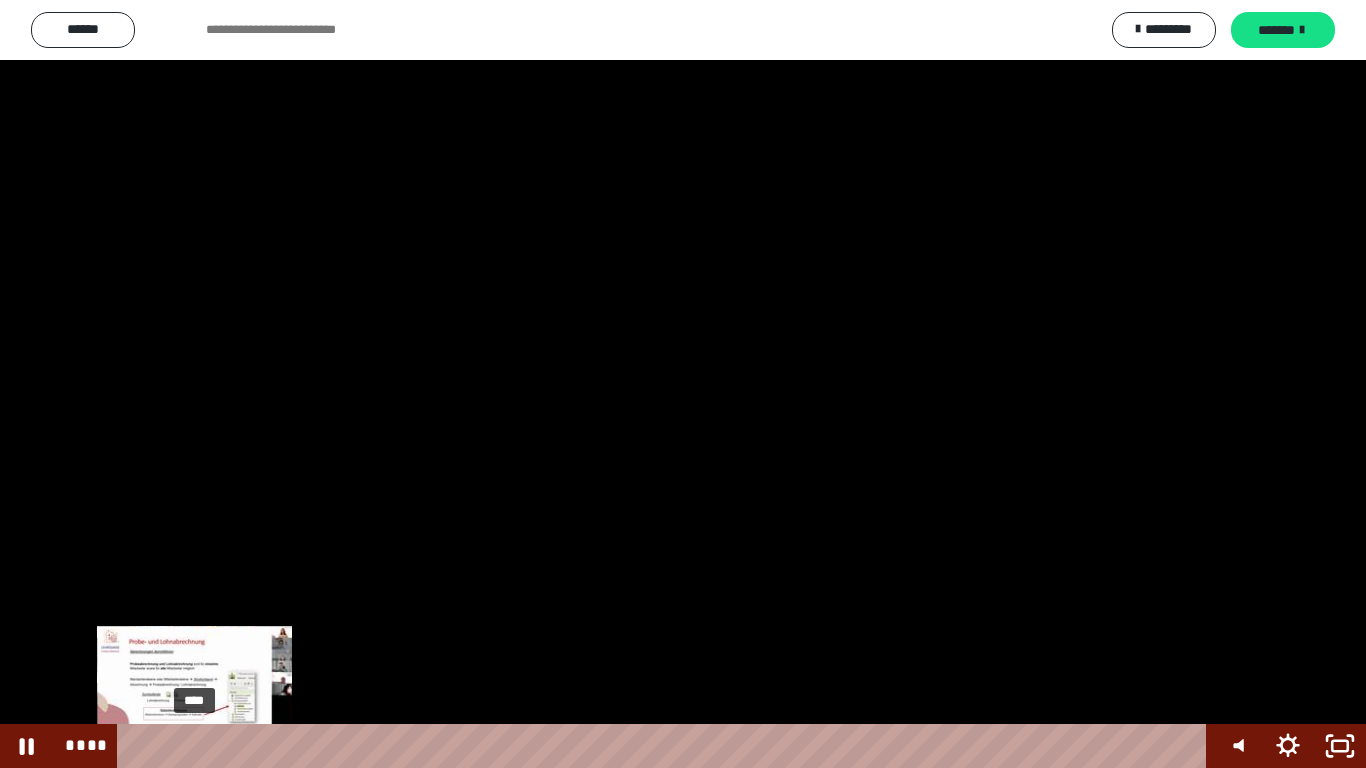click on "****" at bounding box center [666, 746] 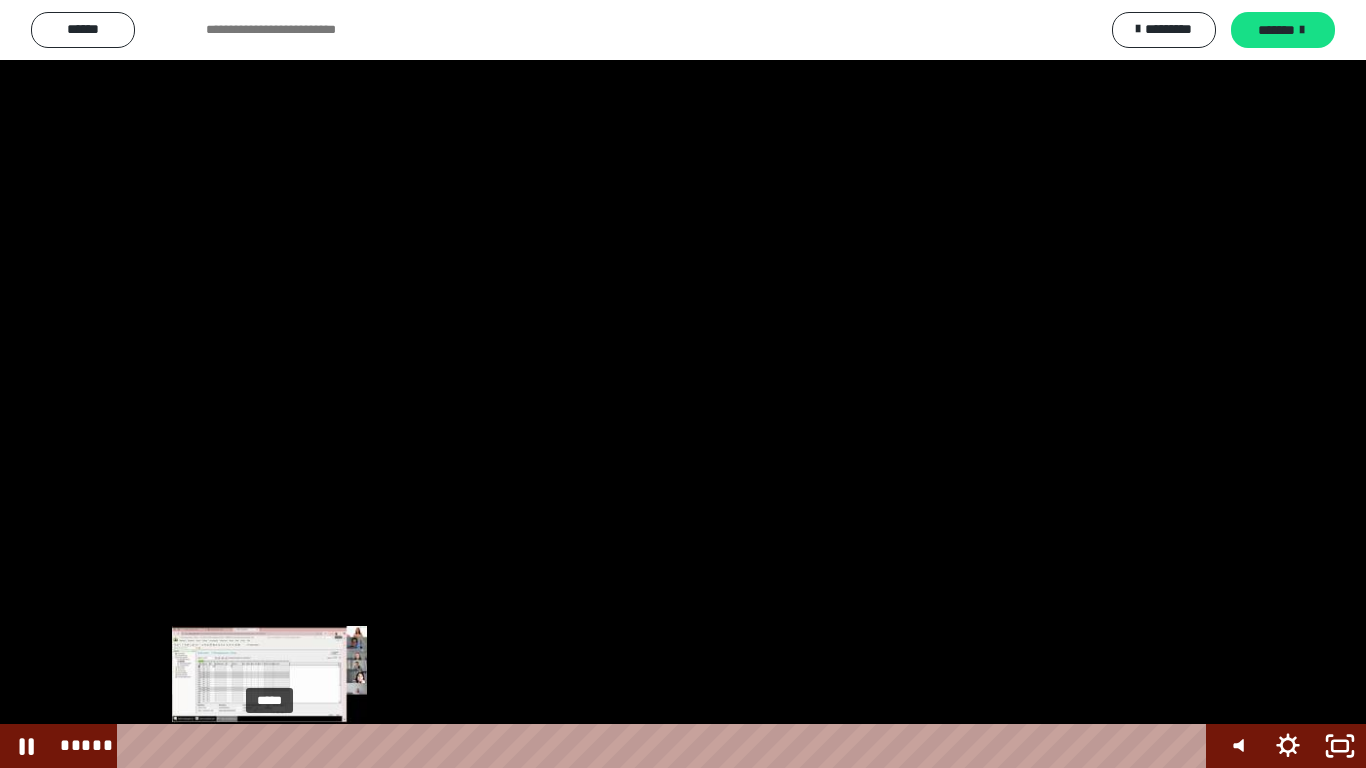 click on "*****" at bounding box center (666, 746) 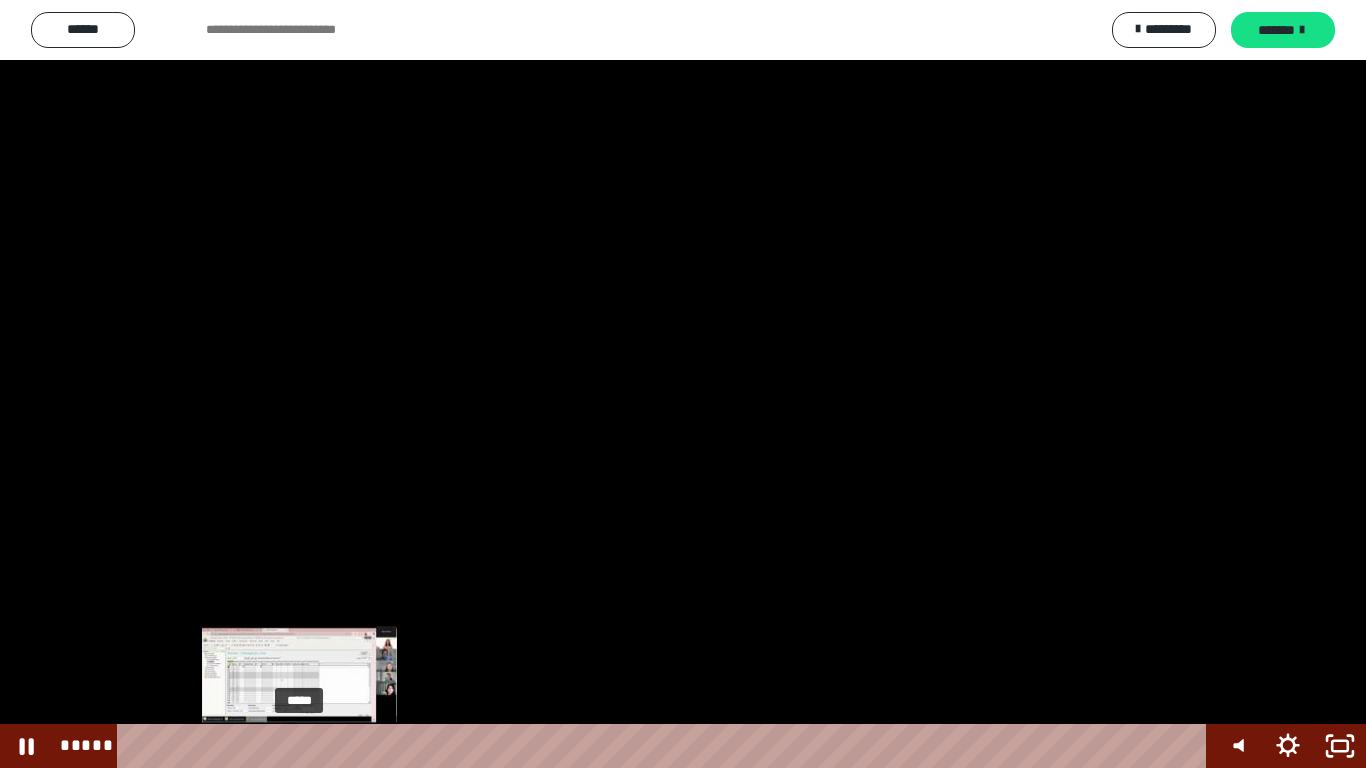 click on "*****" at bounding box center [666, 746] 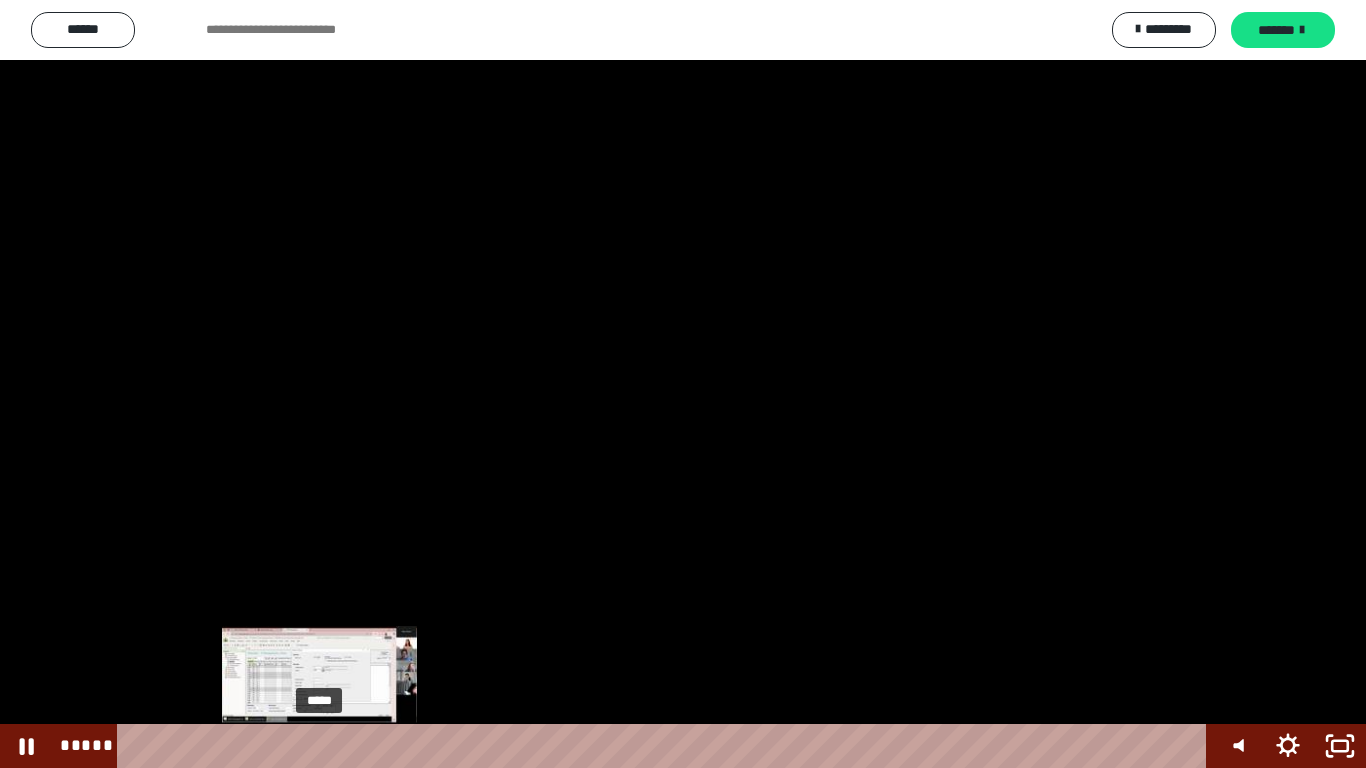 click on "*****" at bounding box center [666, 746] 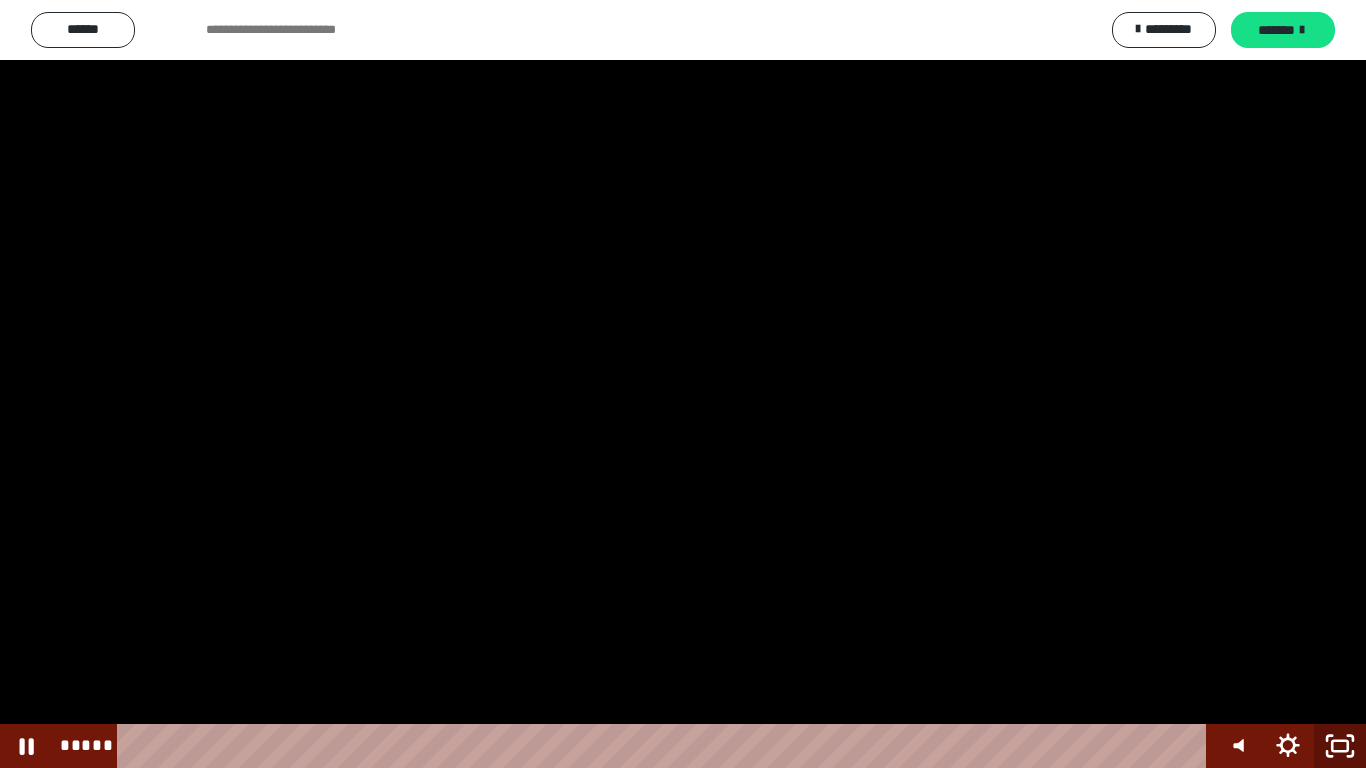 click 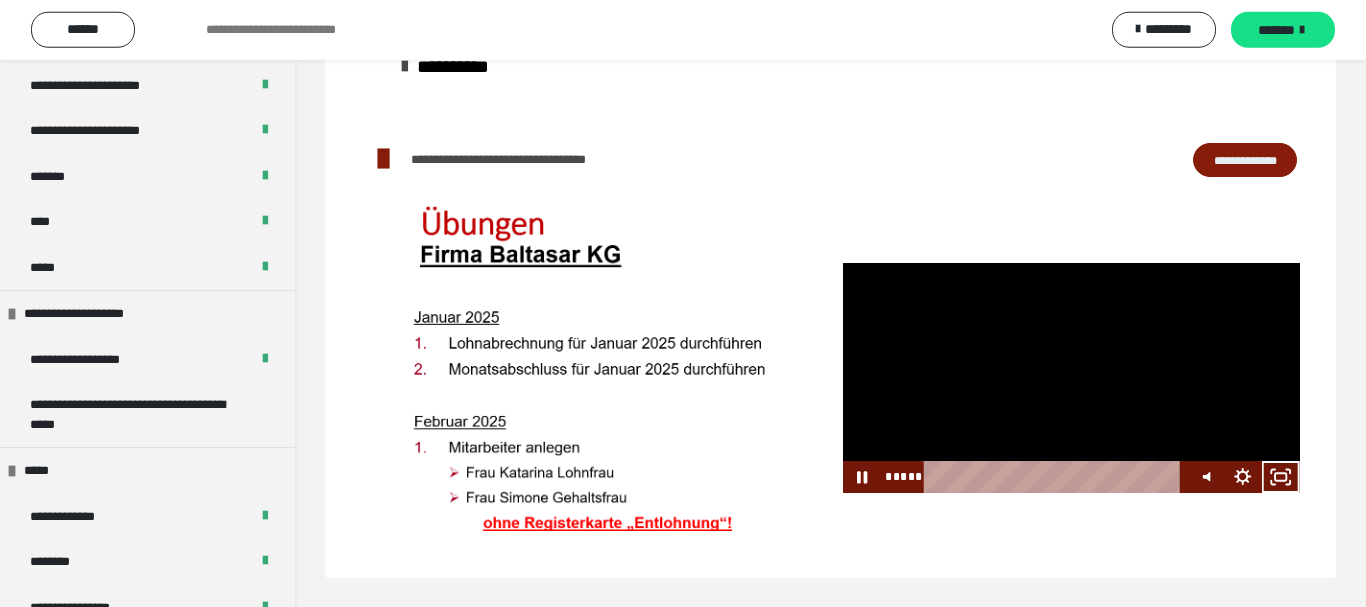 scroll, scrollTop: 218, scrollLeft: 0, axis: vertical 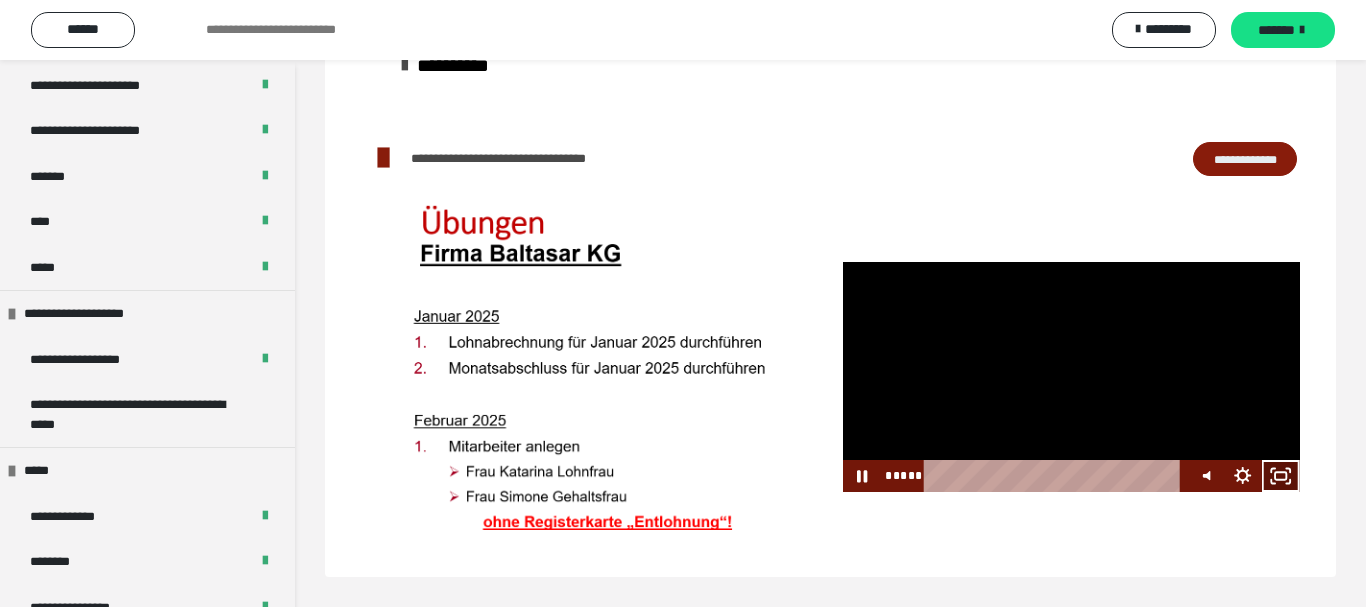 click 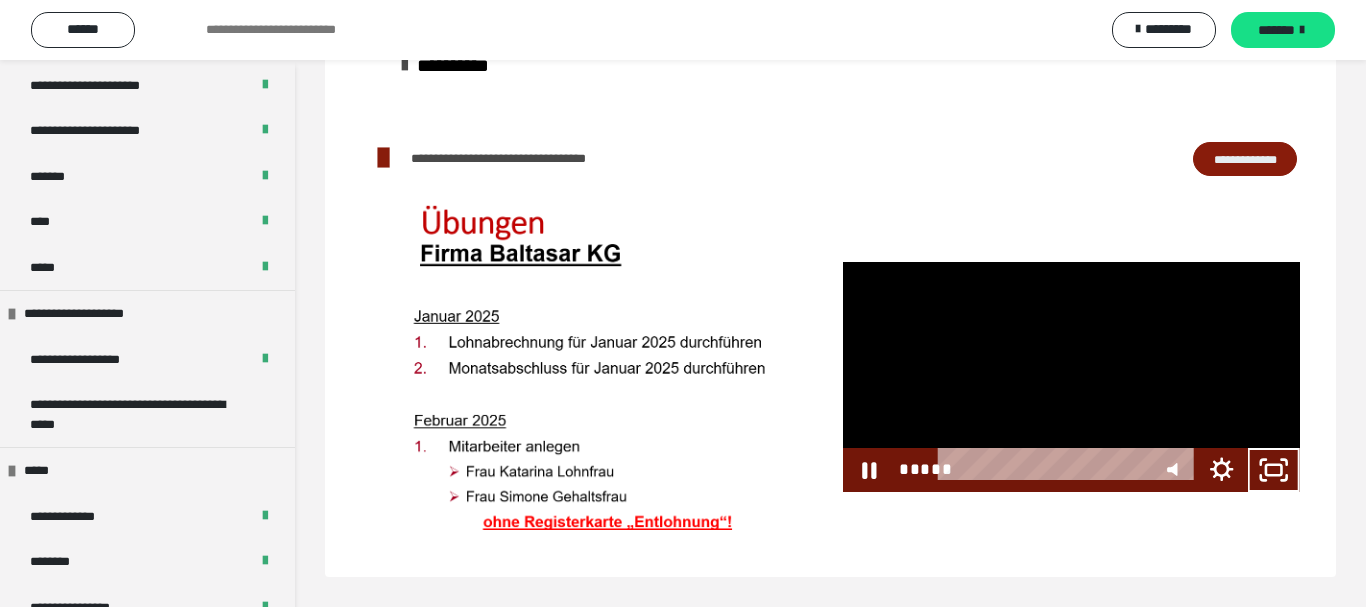 scroll, scrollTop: 60, scrollLeft: 0, axis: vertical 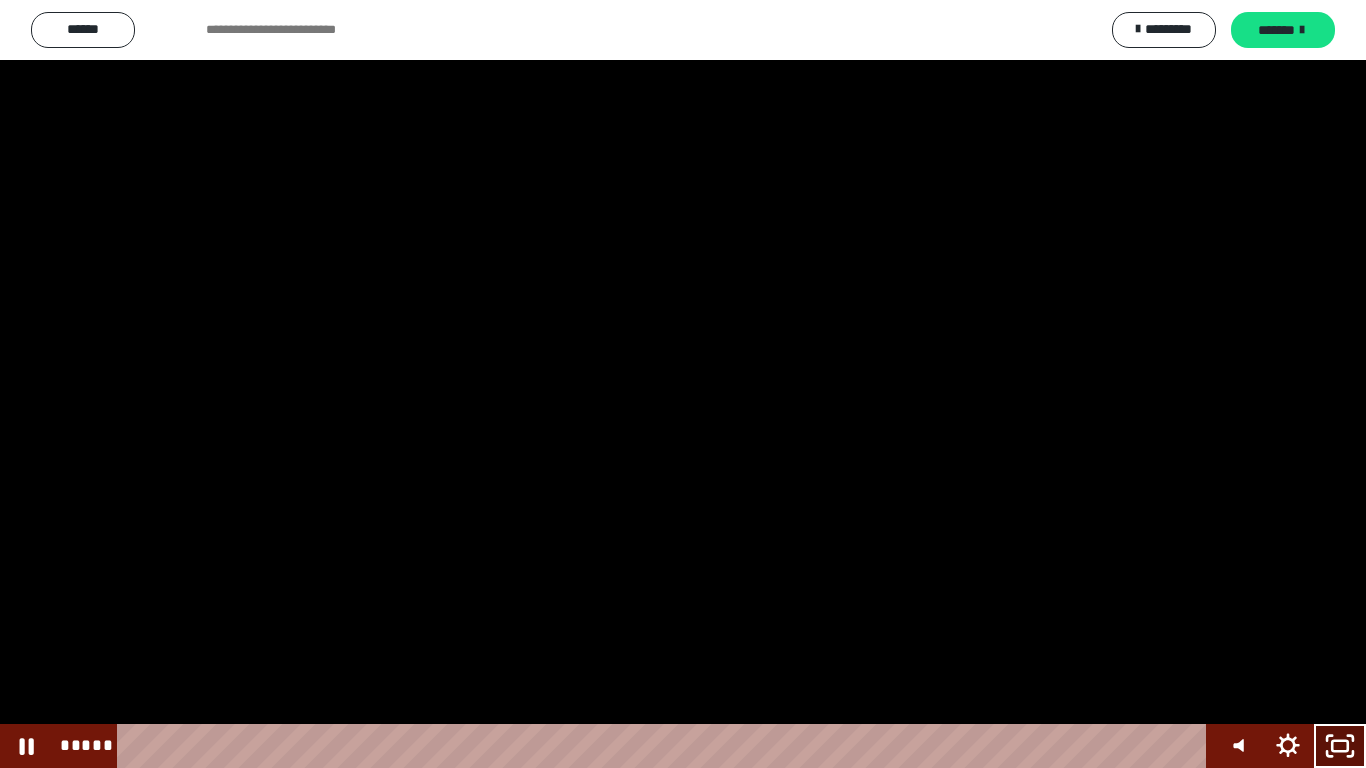 click 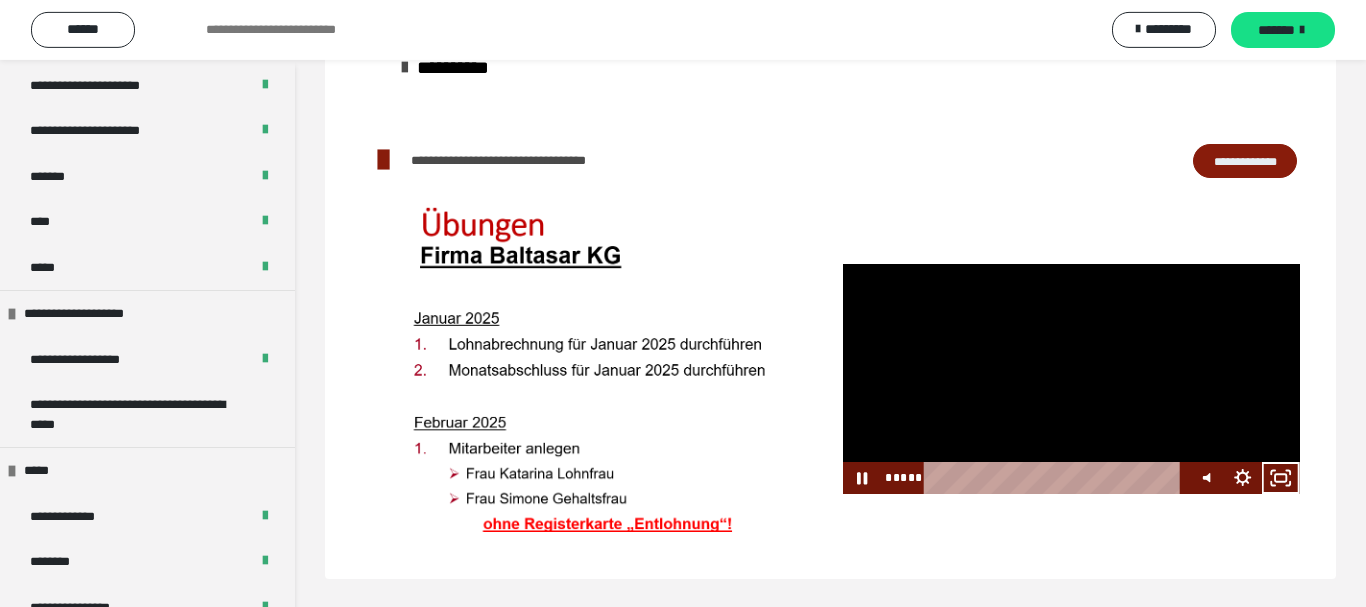 scroll, scrollTop: 218, scrollLeft: 0, axis: vertical 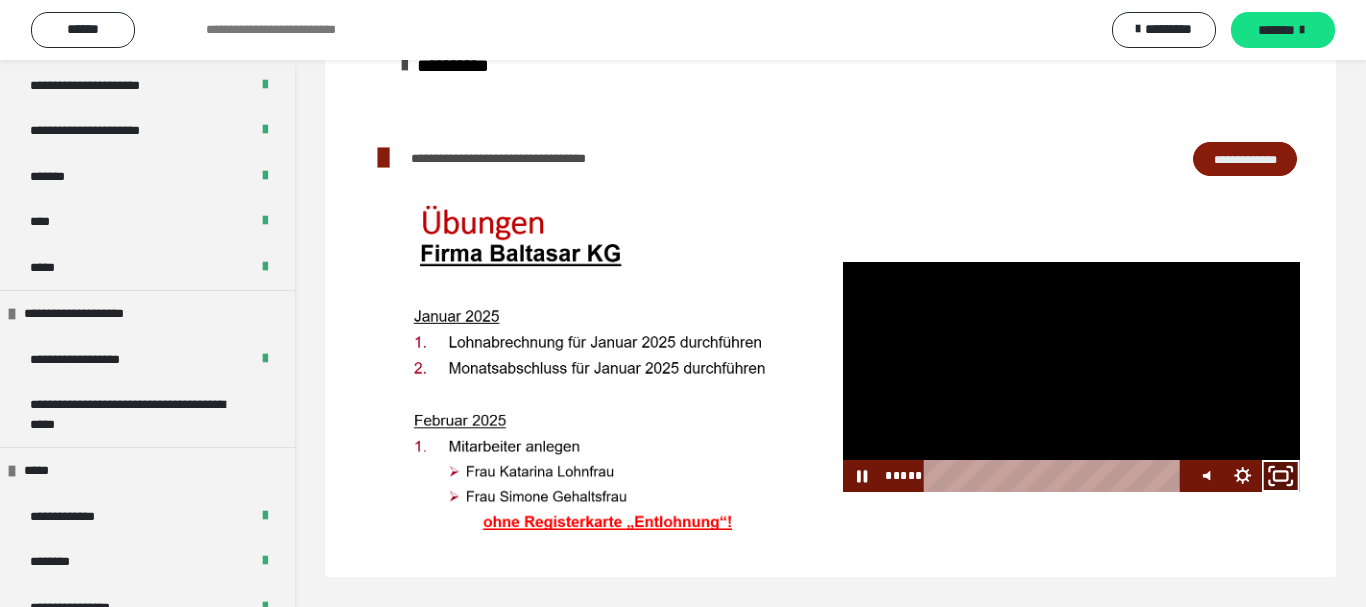 click 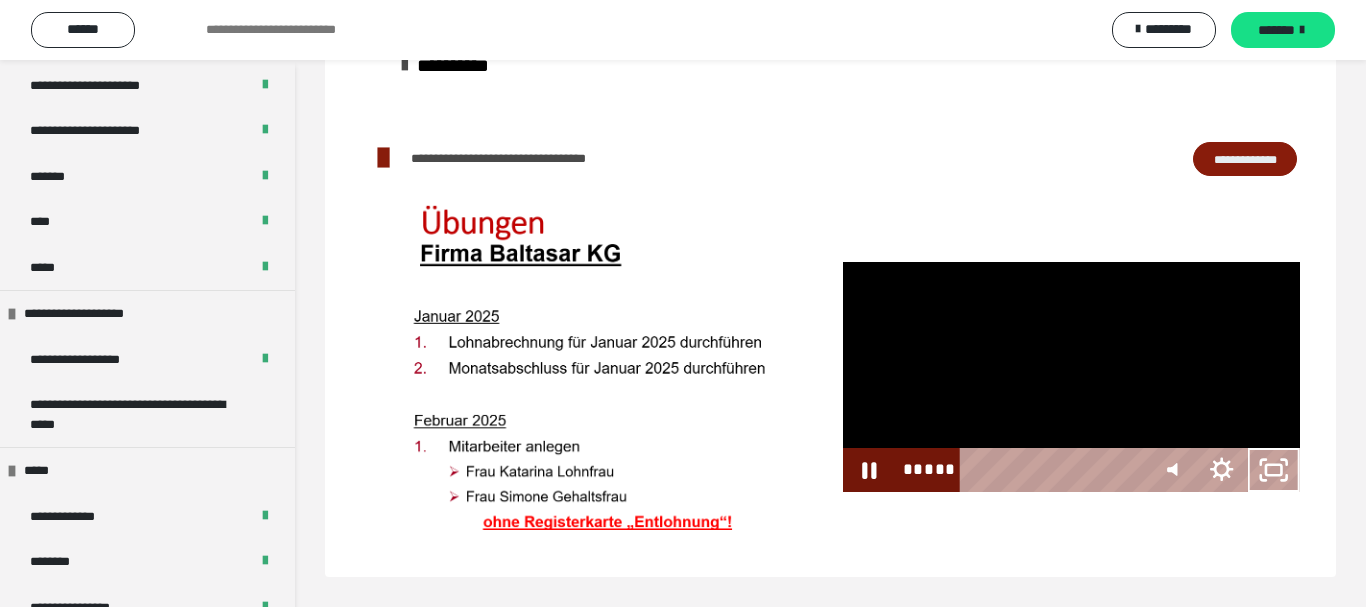 scroll, scrollTop: 60, scrollLeft: 0, axis: vertical 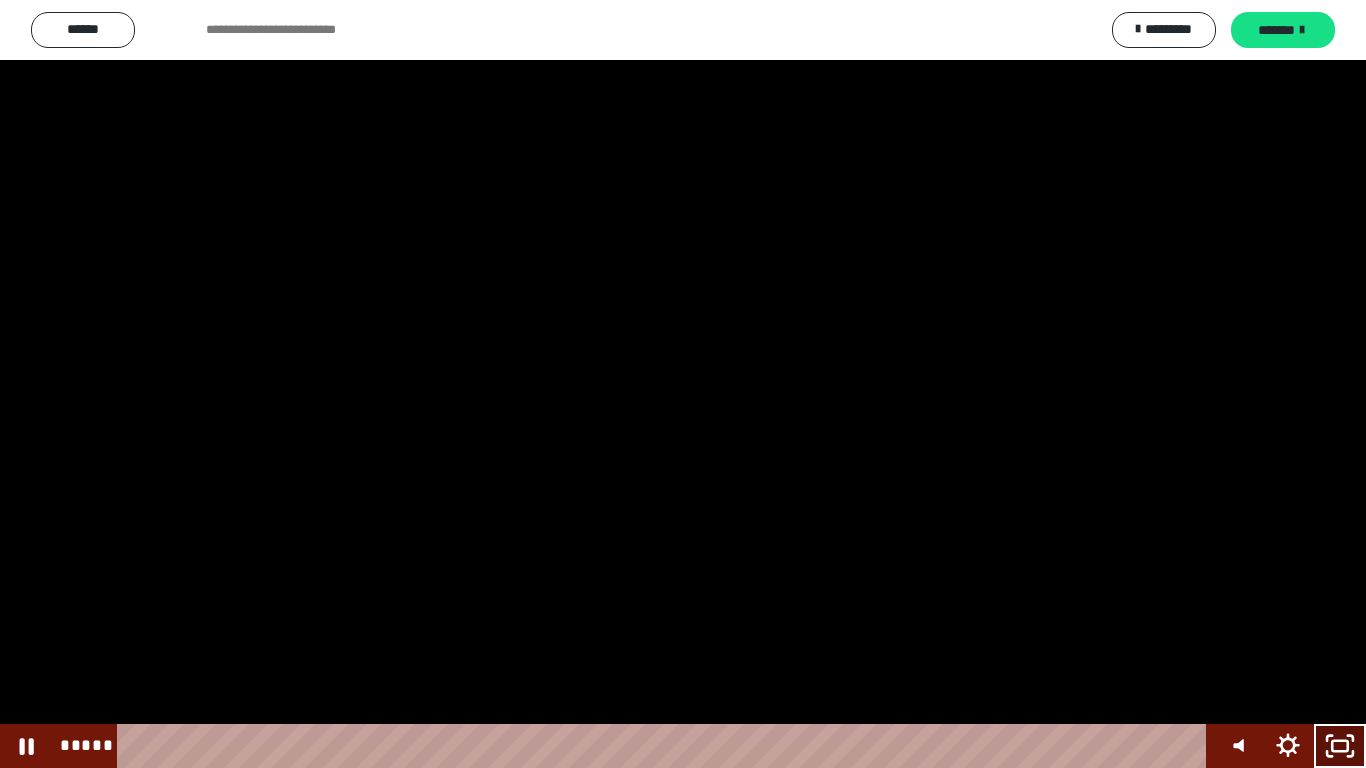 click 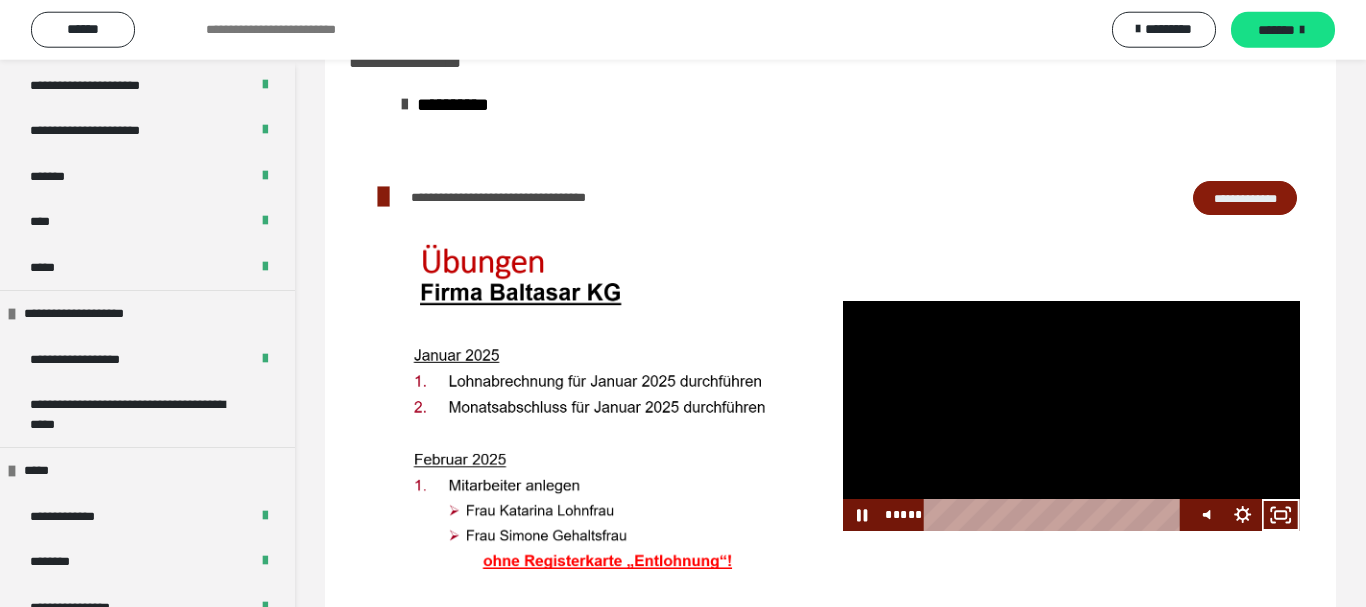 scroll, scrollTop: 218, scrollLeft: 0, axis: vertical 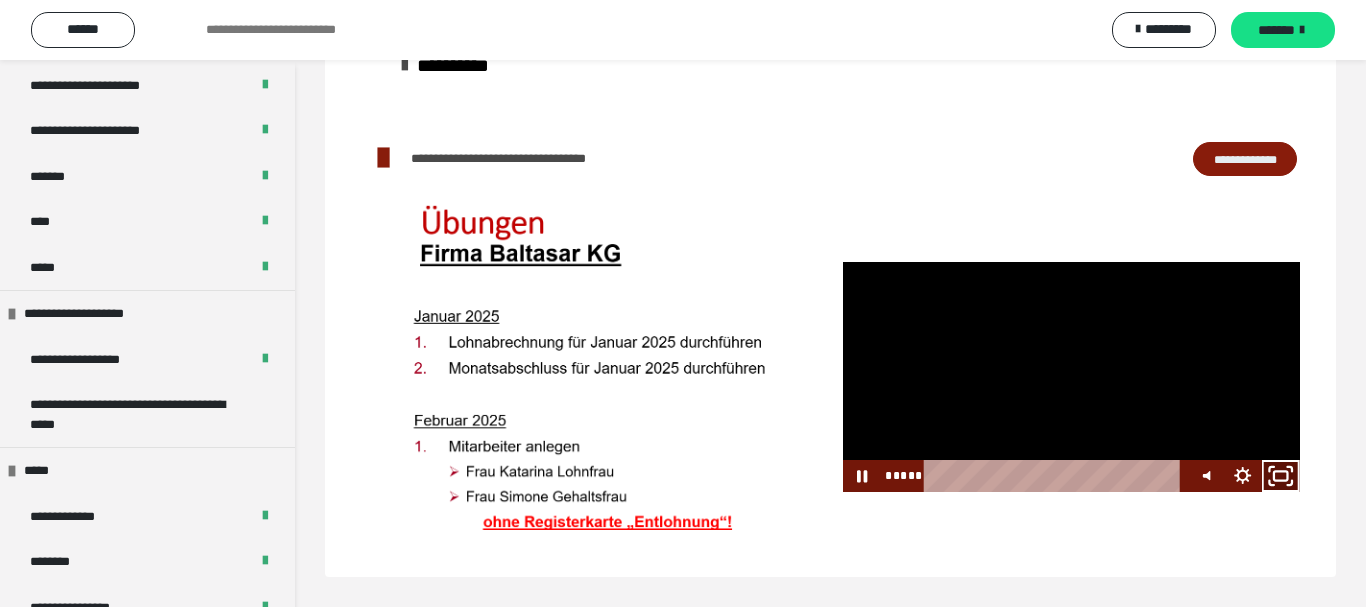 click 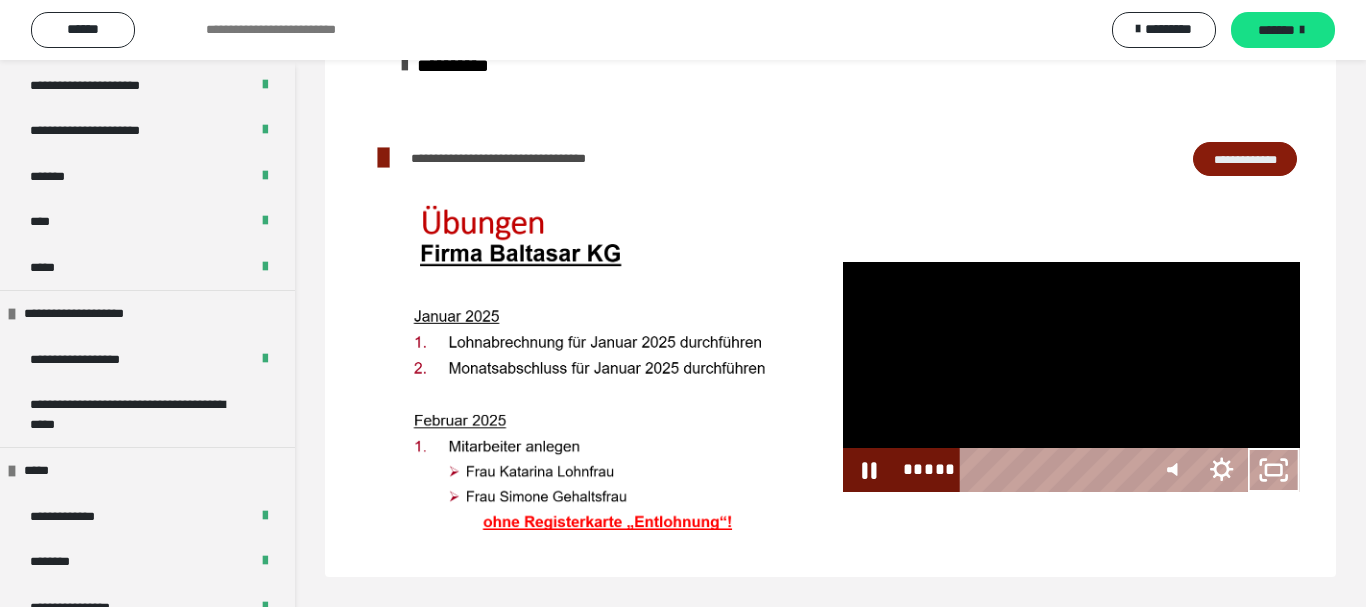scroll, scrollTop: 60, scrollLeft: 0, axis: vertical 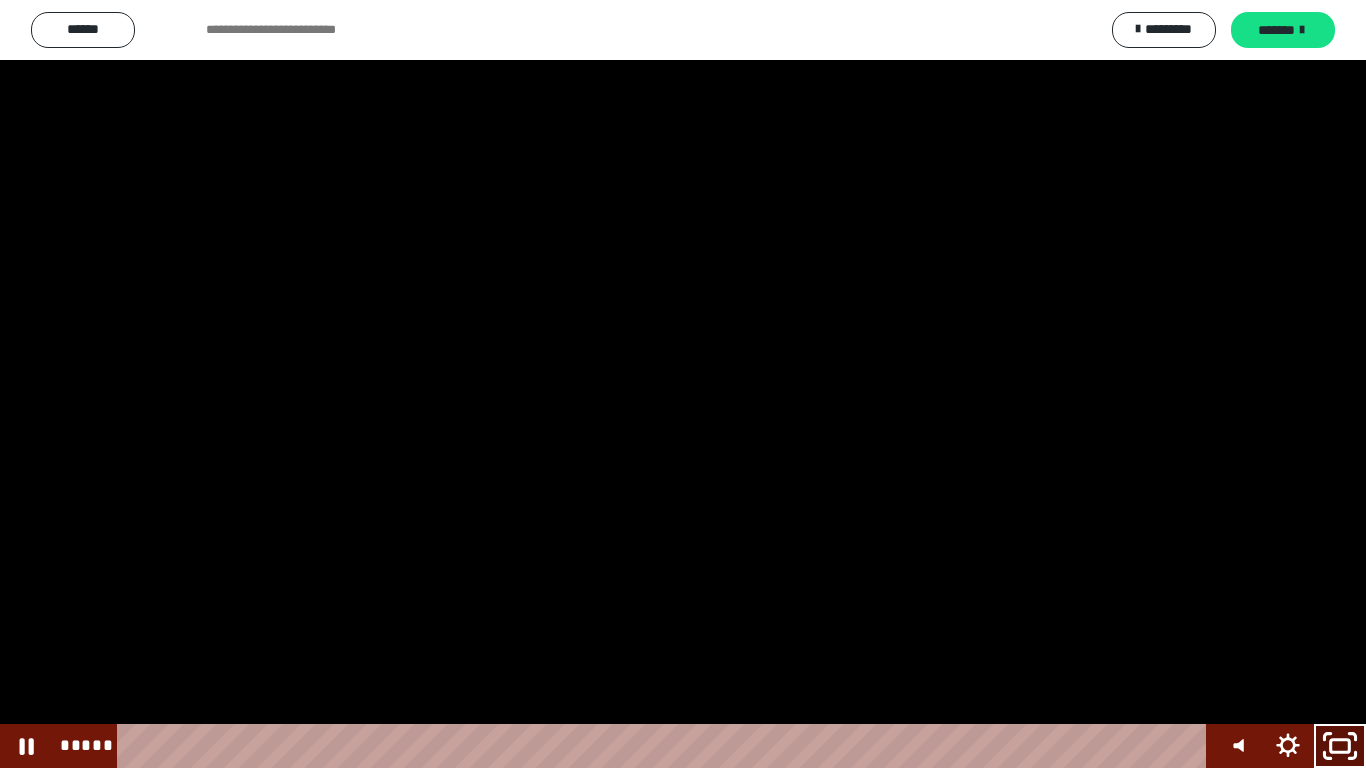 click 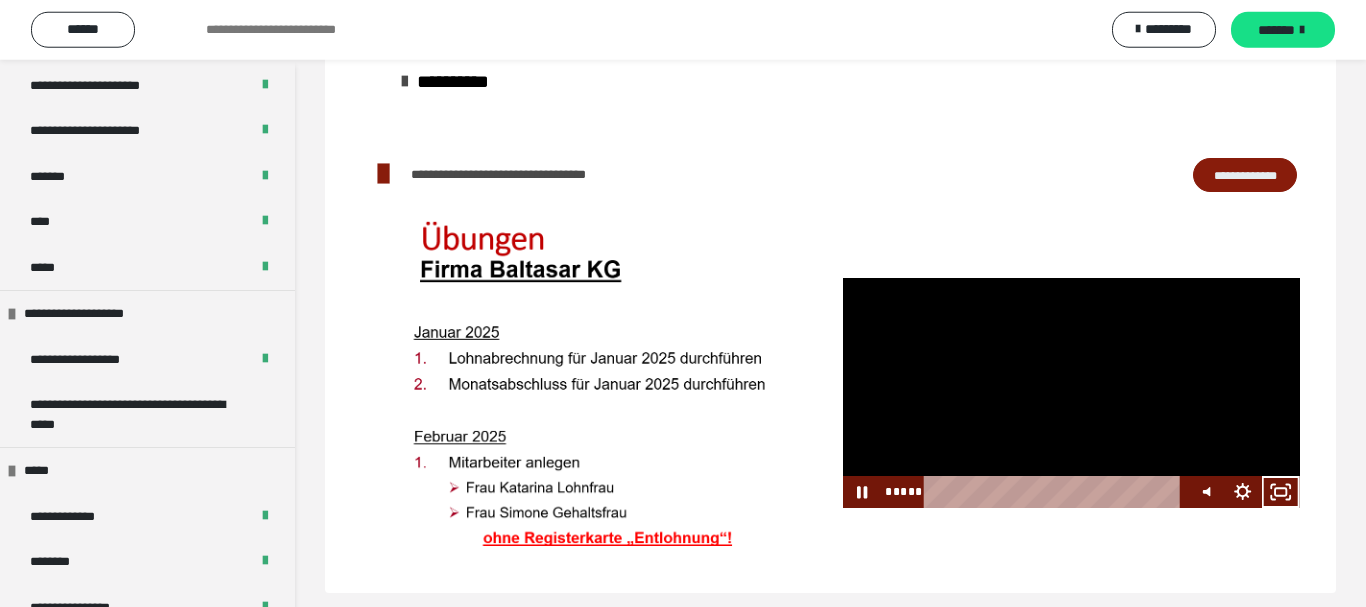 scroll, scrollTop: 218, scrollLeft: 0, axis: vertical 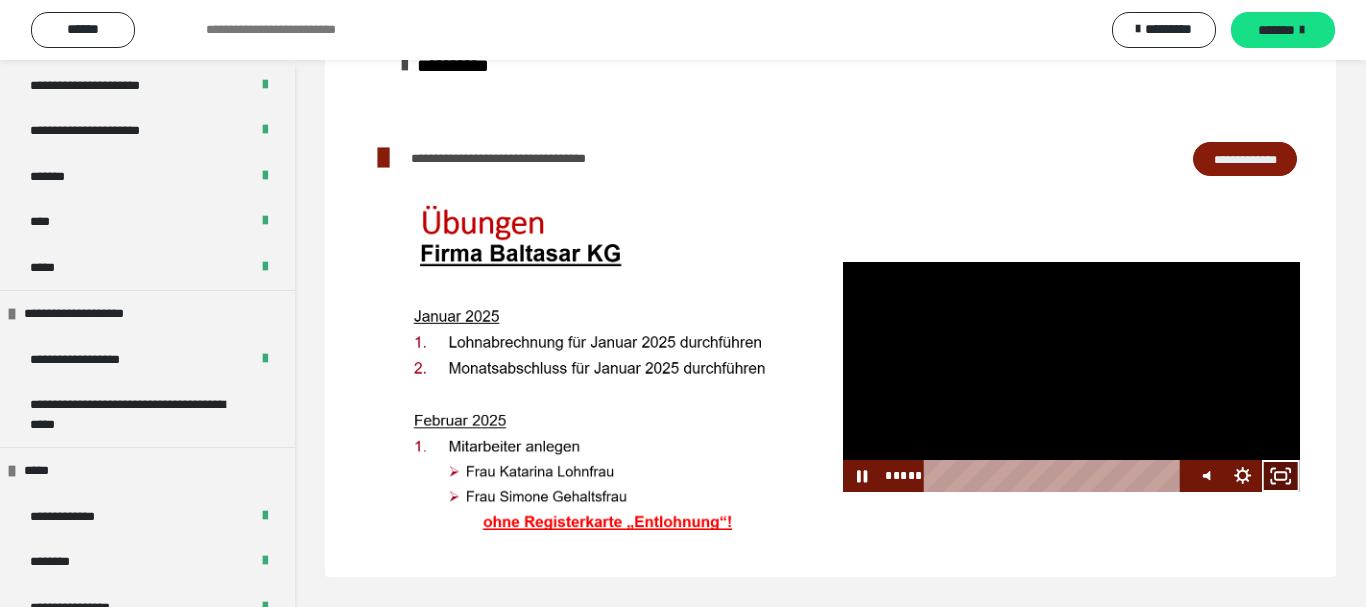 click 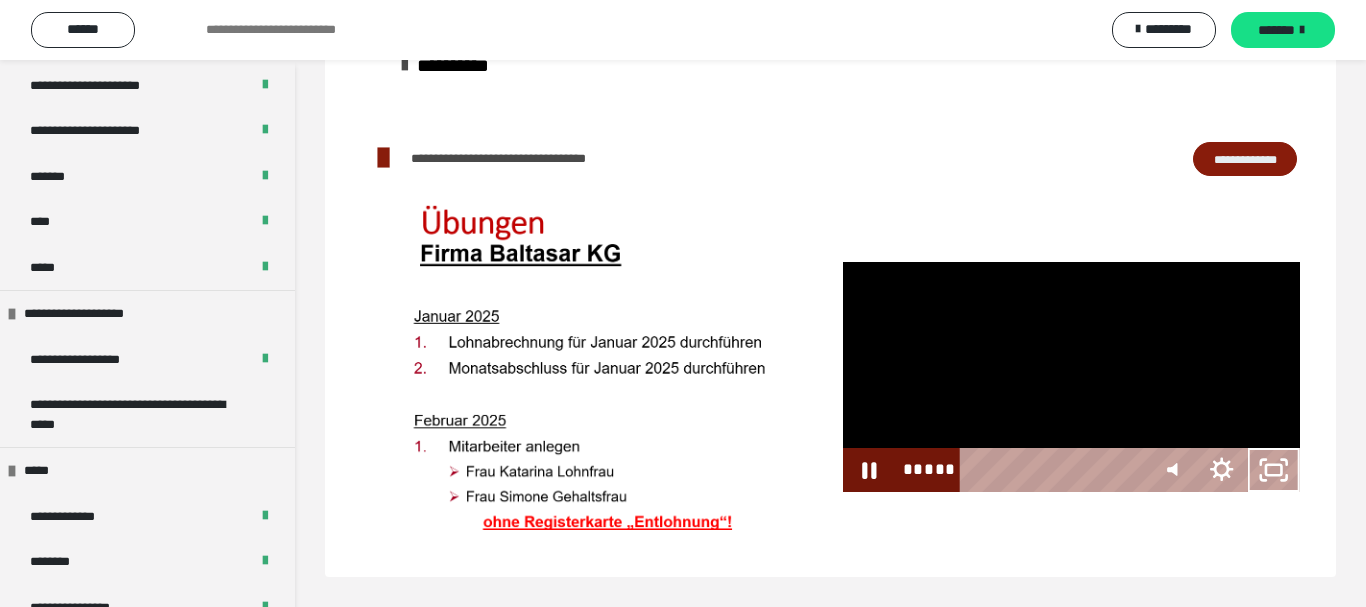 scroll, scrollTop: 60, scrollLeft: 0, axis: vertical 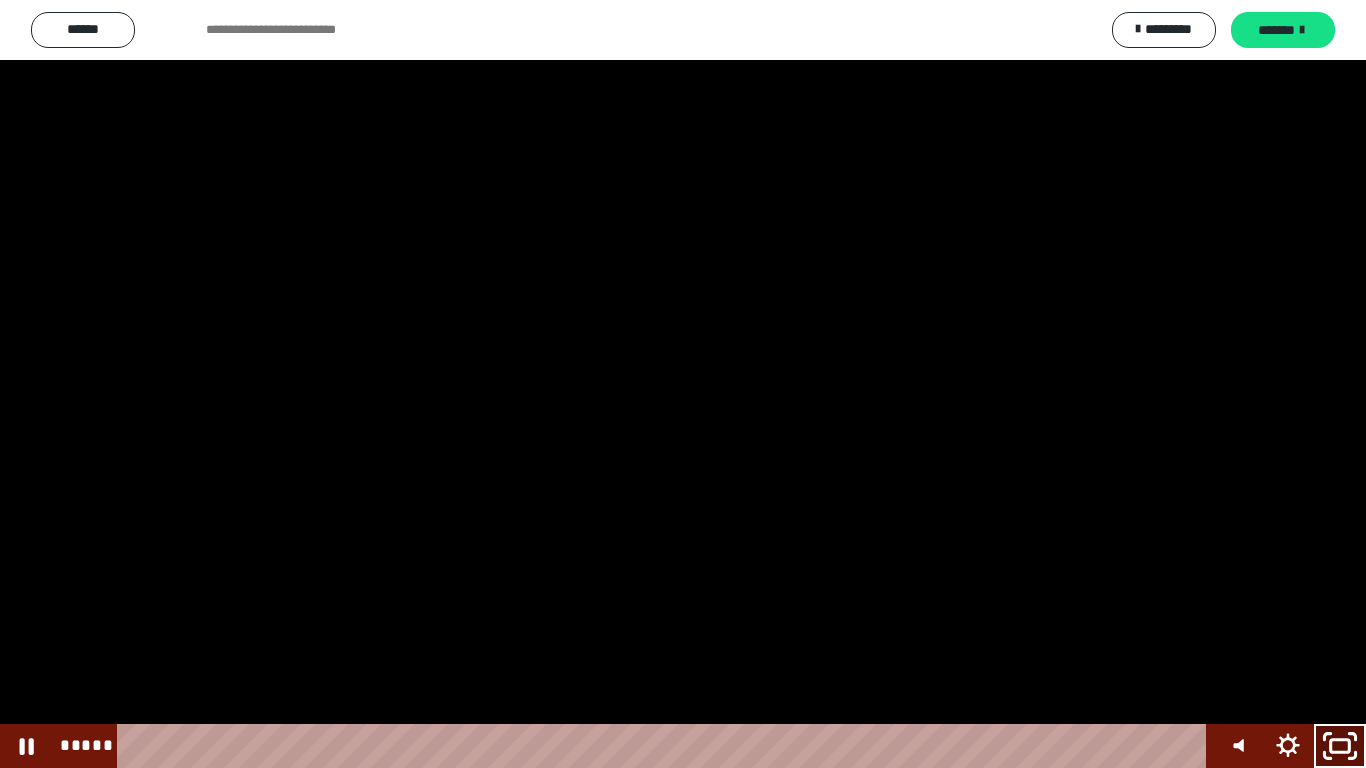 click 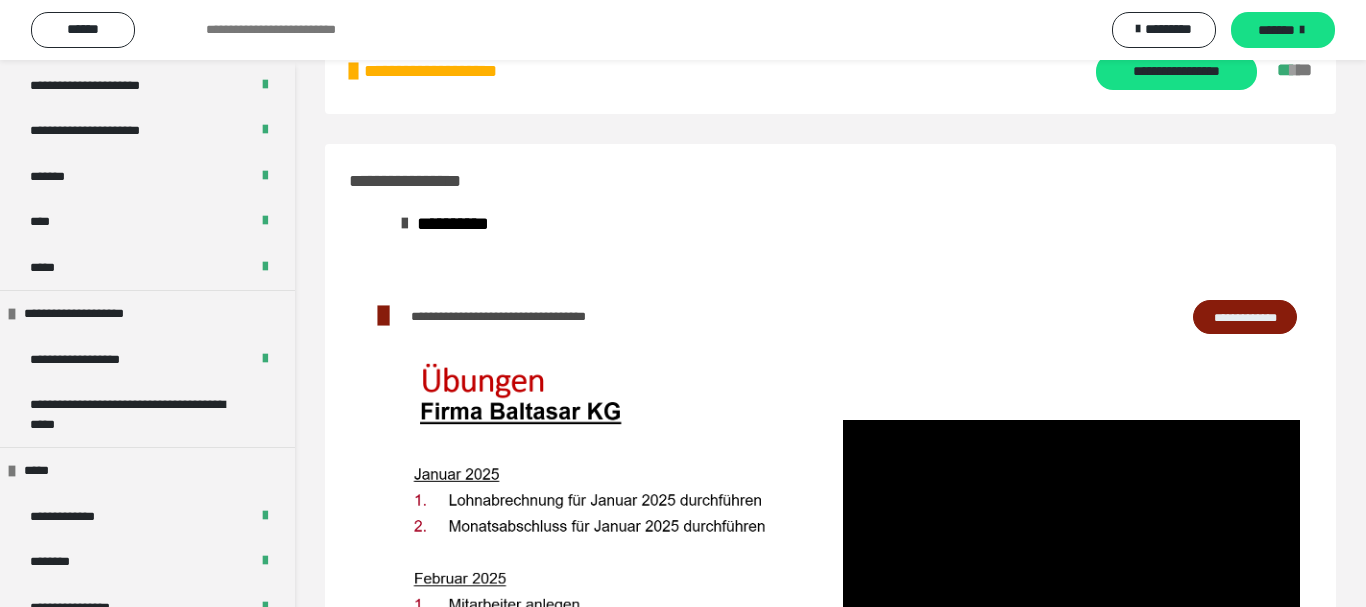 scroll, scrollTop: 218, scrollLeft: 0, axis: vertical 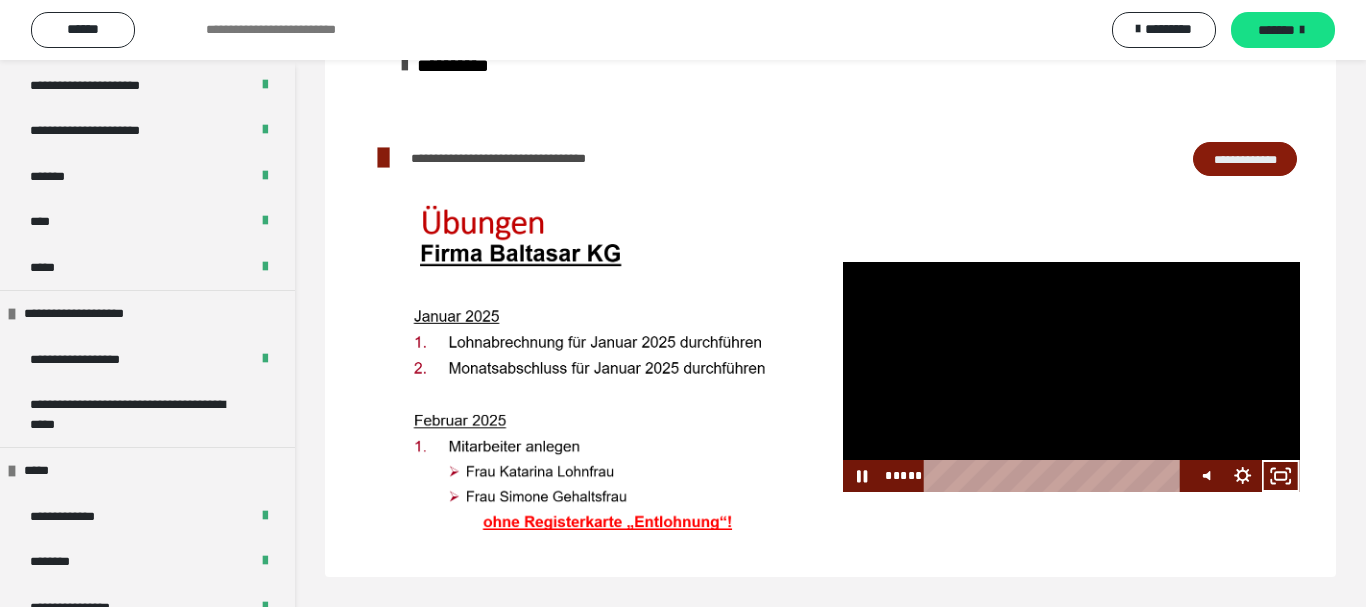 click at bounding box center (1072, 376) 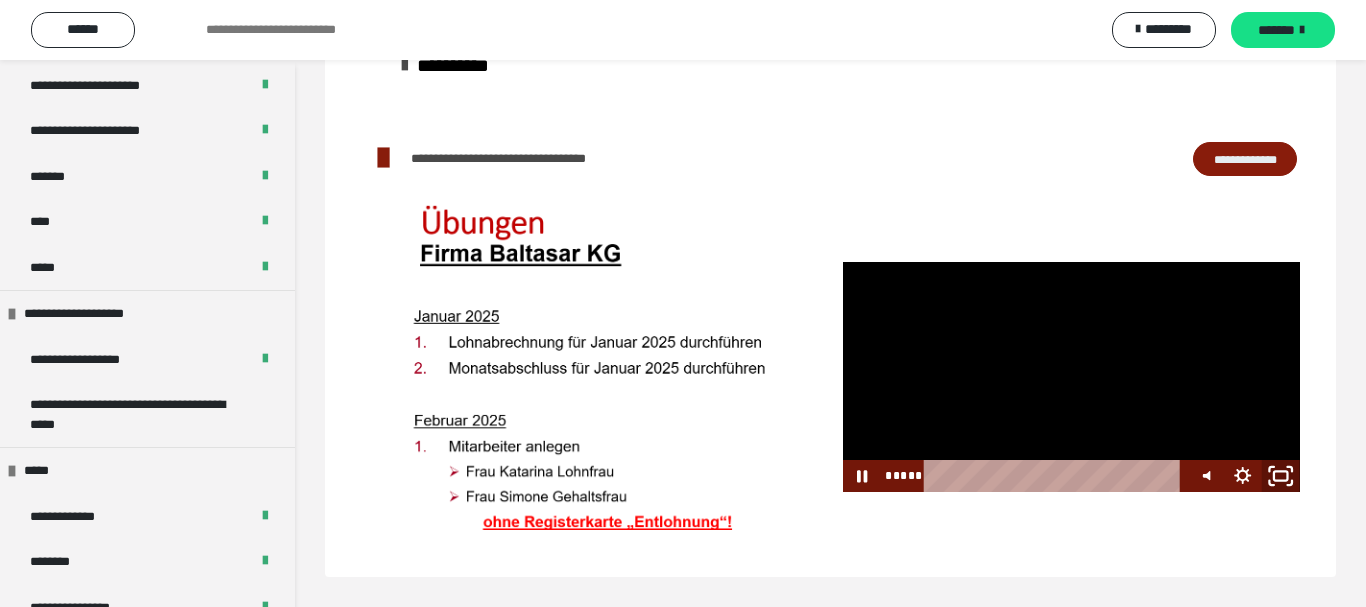 click 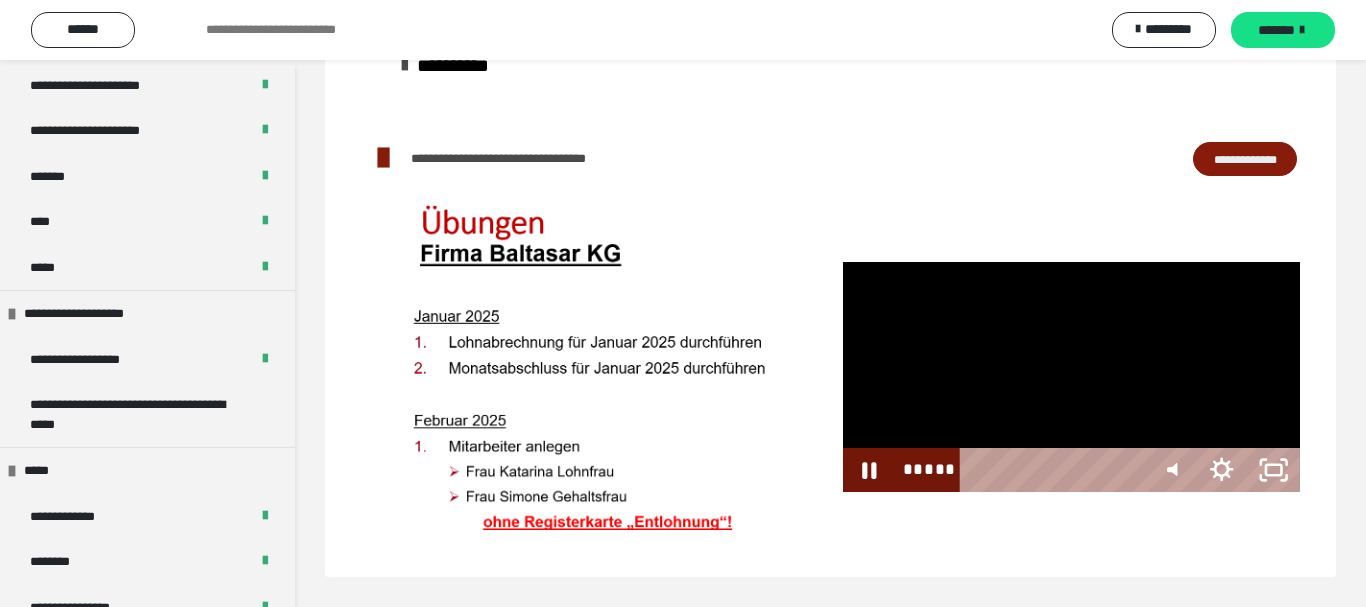 scroll, scrollTop: 60, scrollLeft: 0, axis: vertical 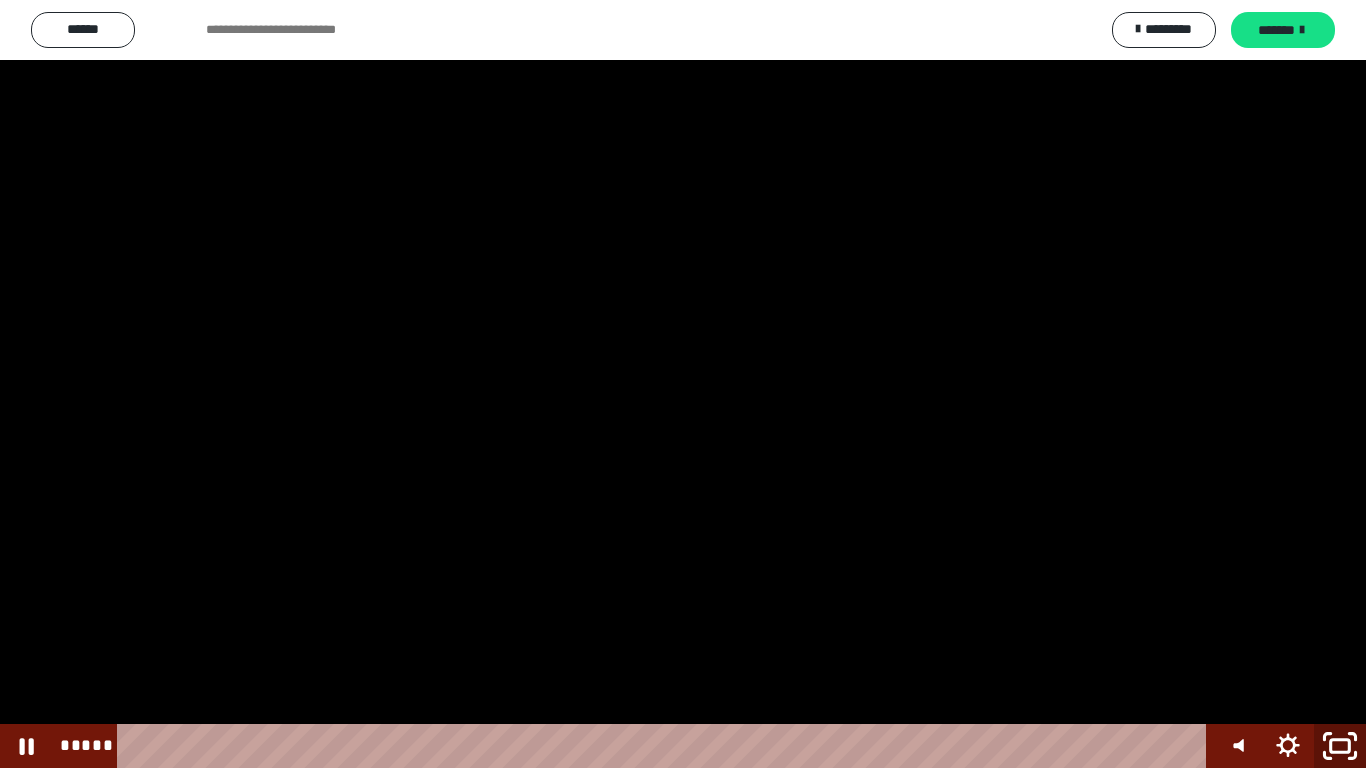 click 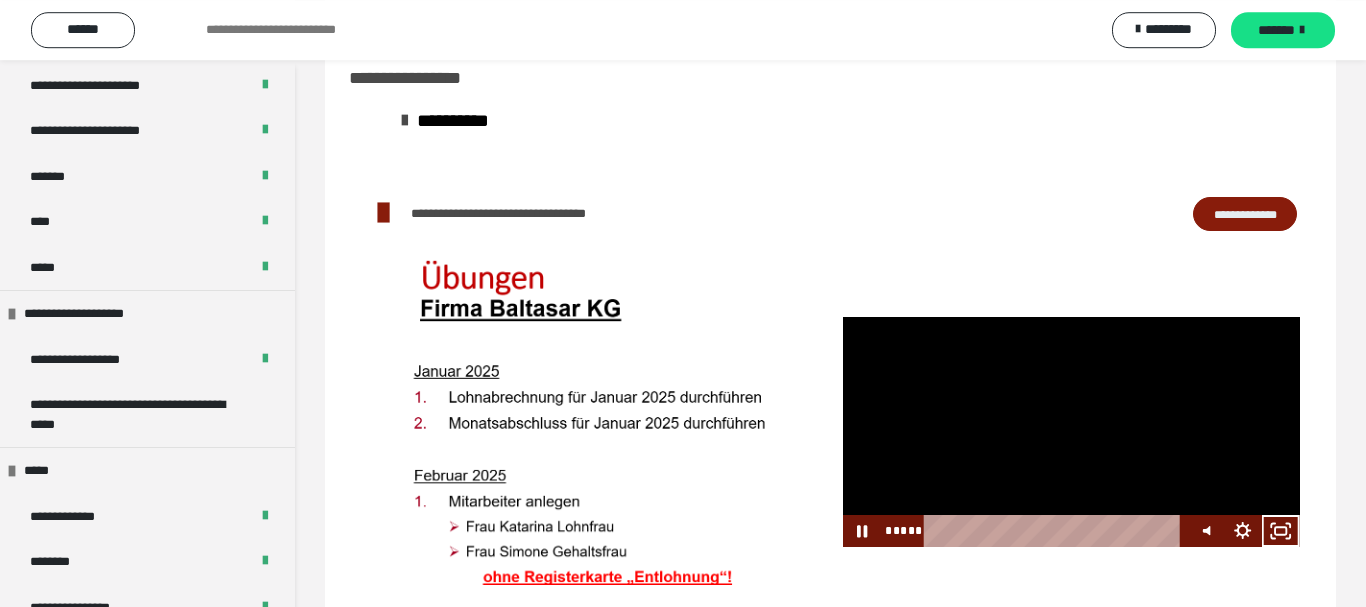 scroll, scrollTop: 218, scrollLeft: 0, axis: vertical 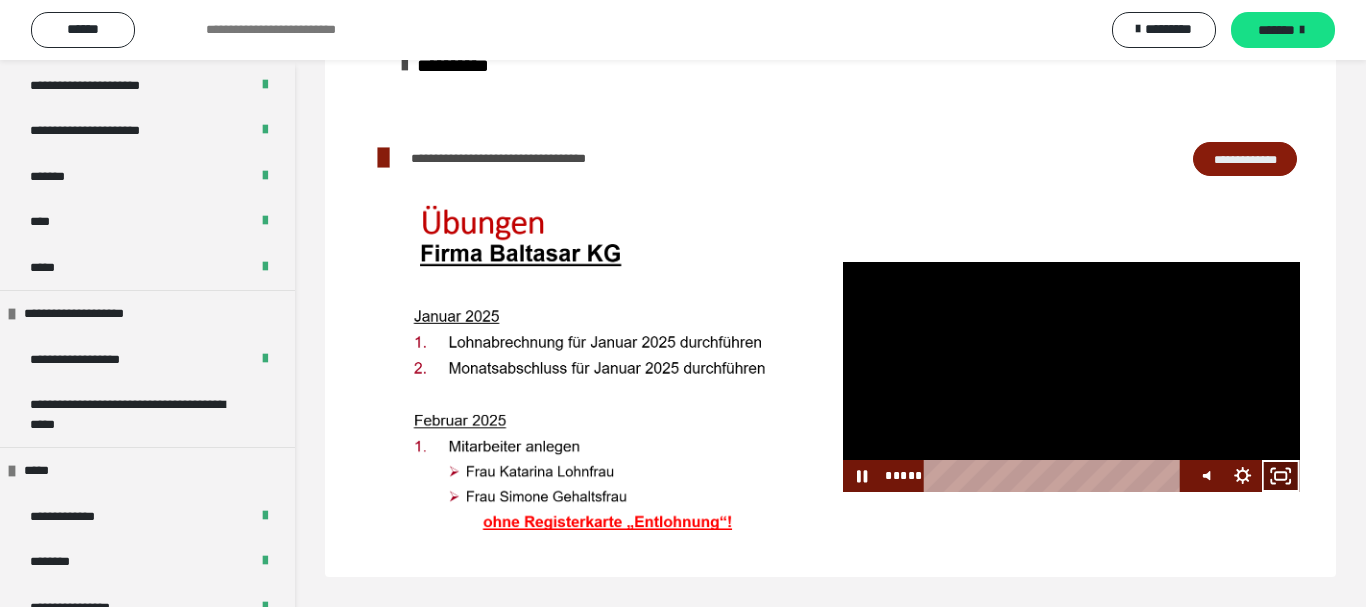 click 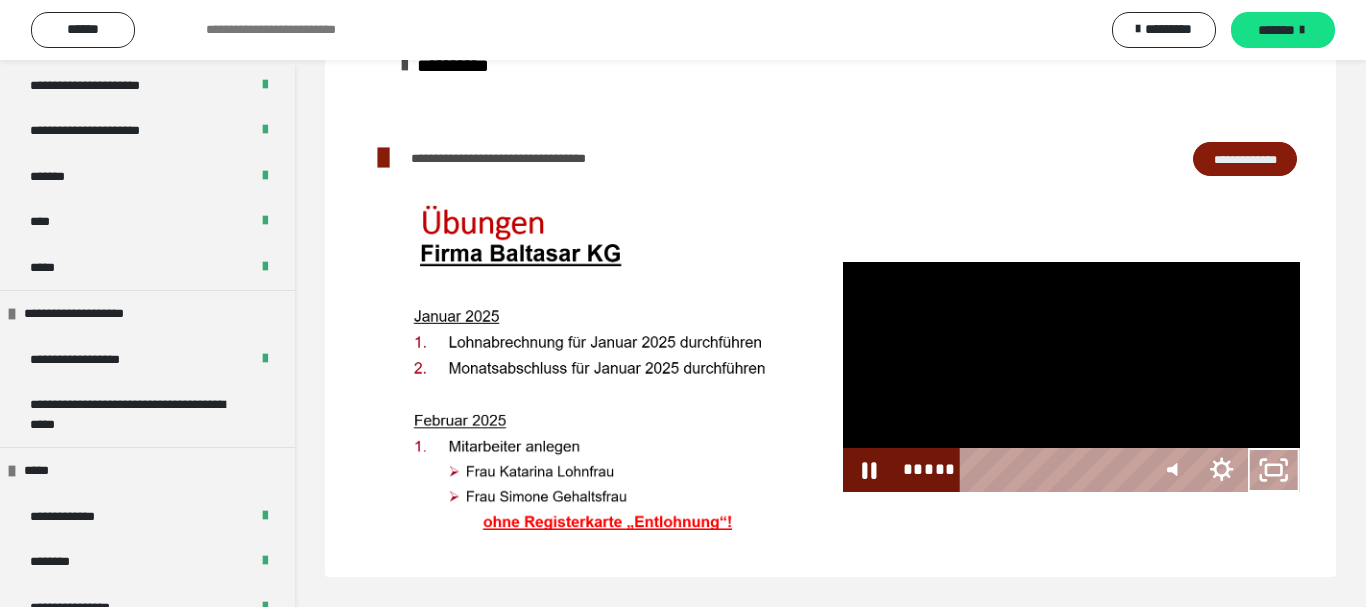 scroll, scrollTop: 60, scrollLeft: 0, axis: vertical 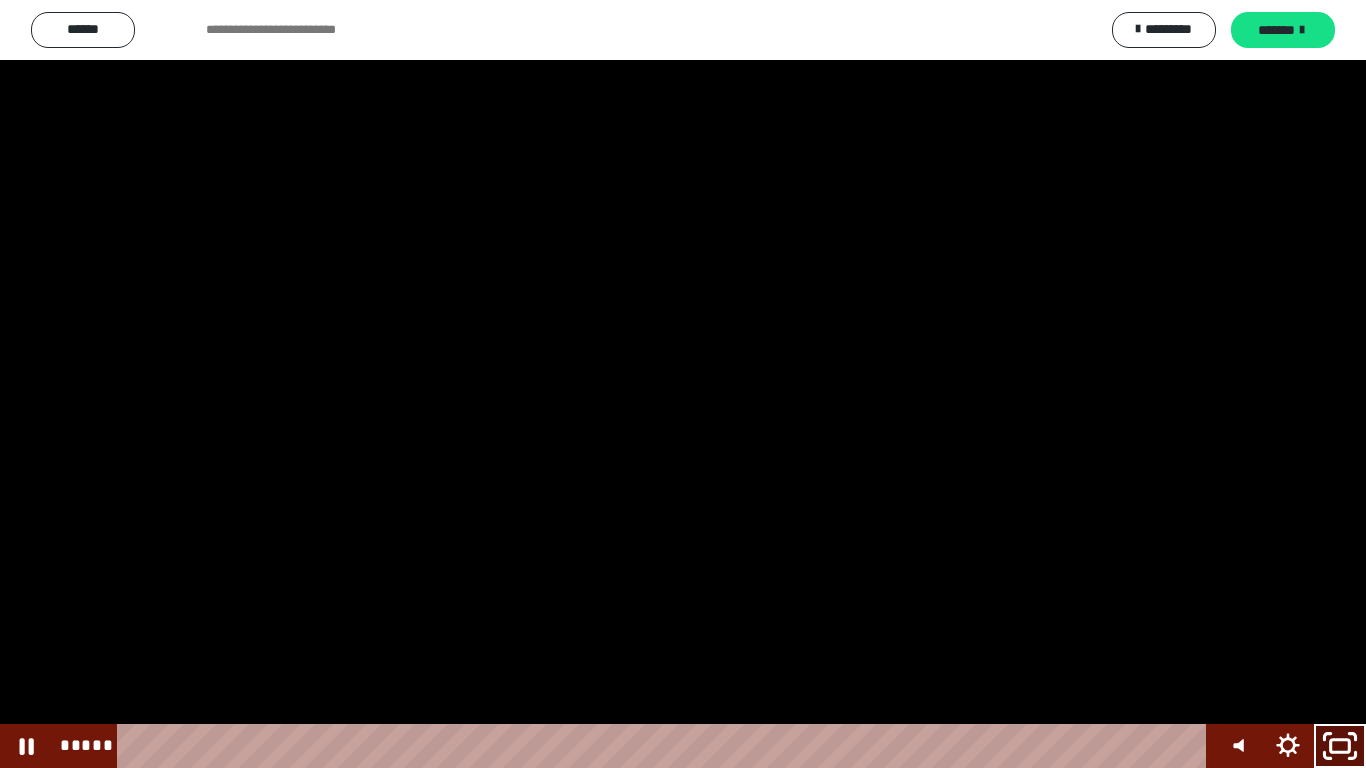click 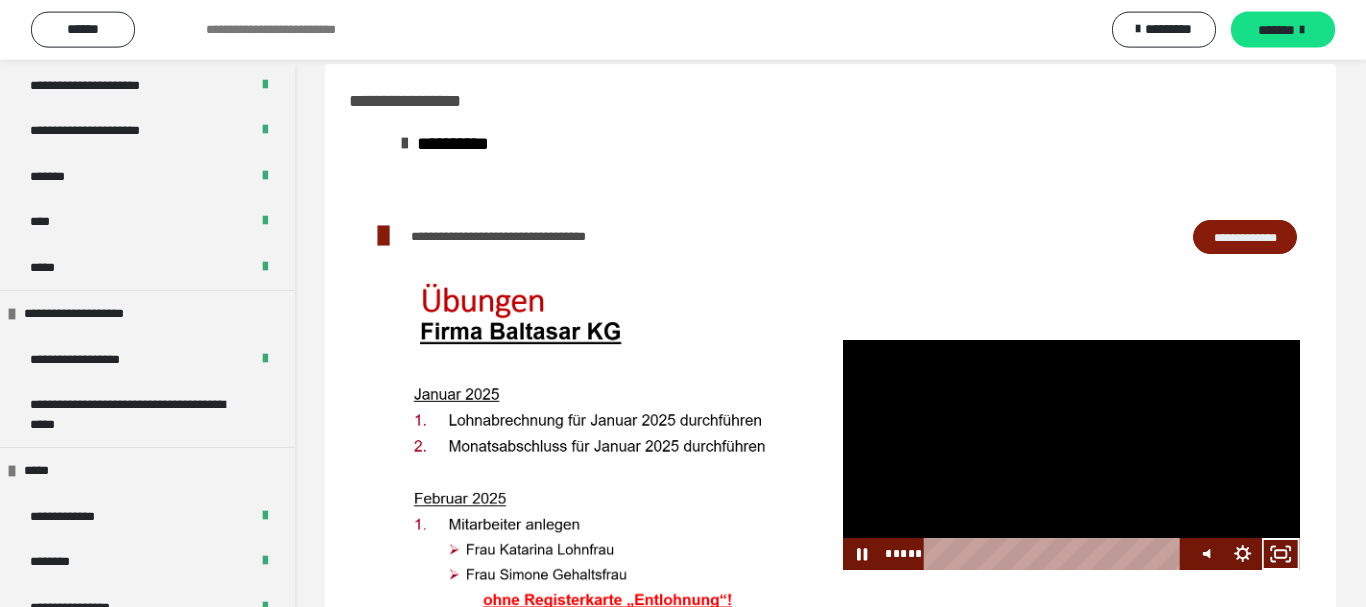 scroll, scrollTop: 218, scrollLeft: 0, axis: vertical 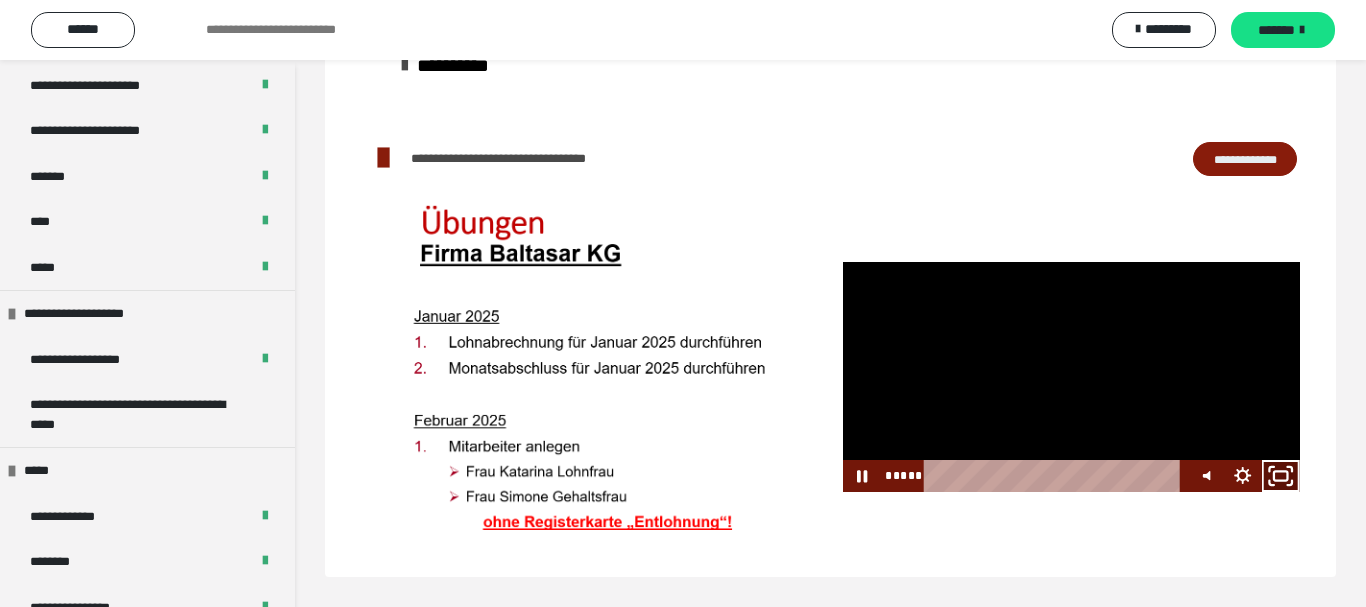 click 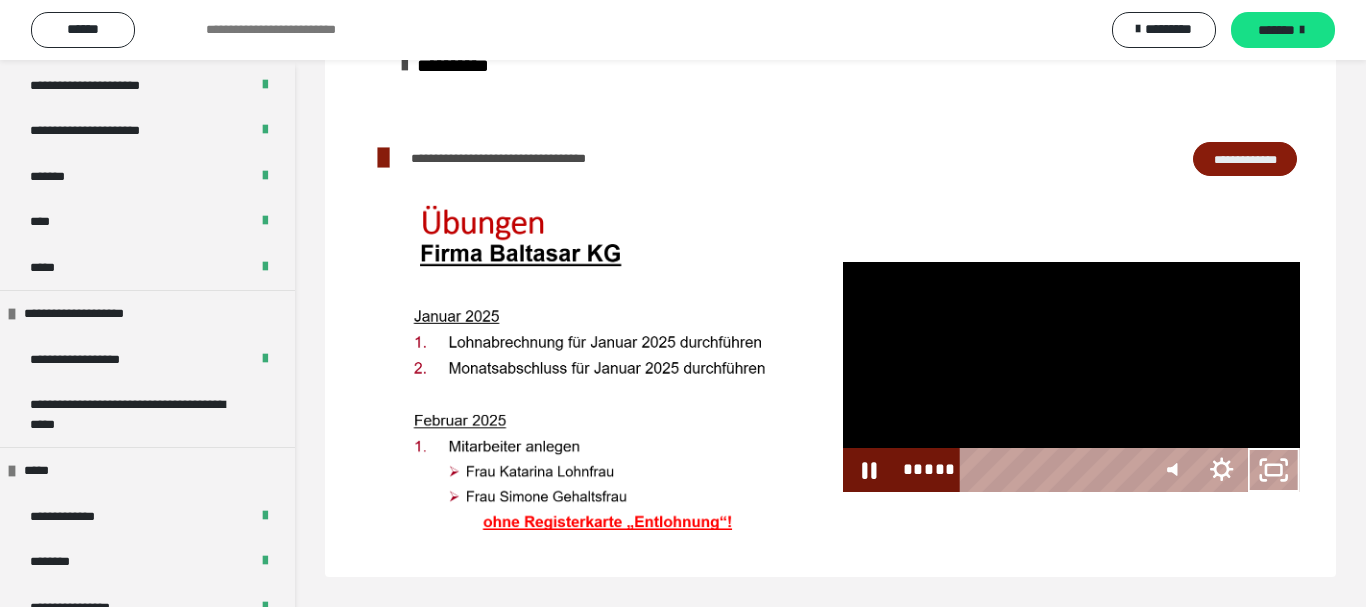scroll, scrollTop: 60, scrollLeft: 0, axis: vertical 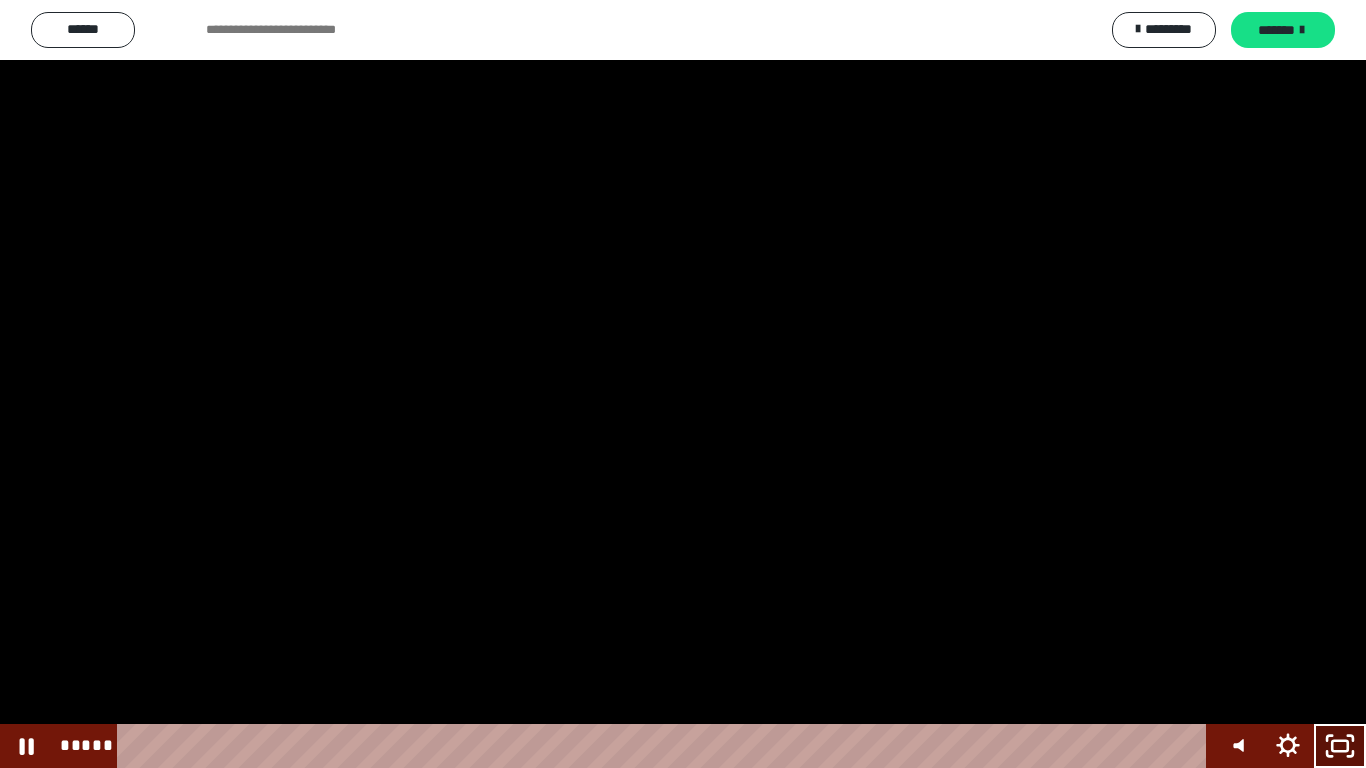 click 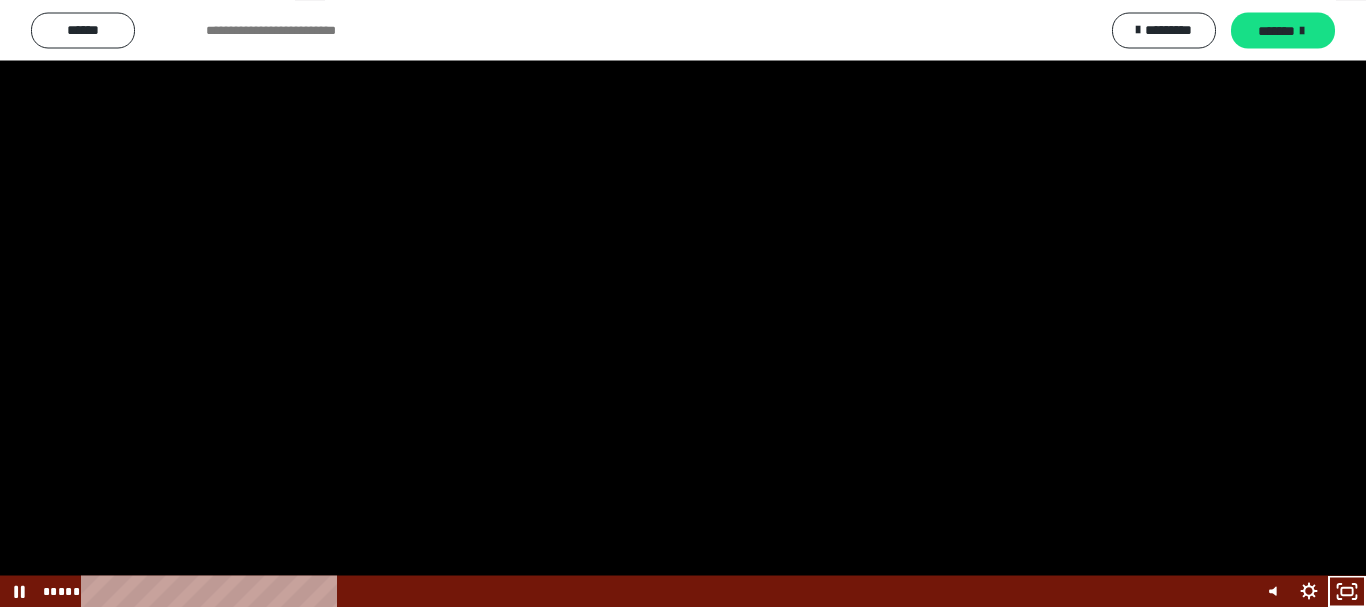 scroll, scrollTop: 218, scrollLeft: 0, axis: vertical 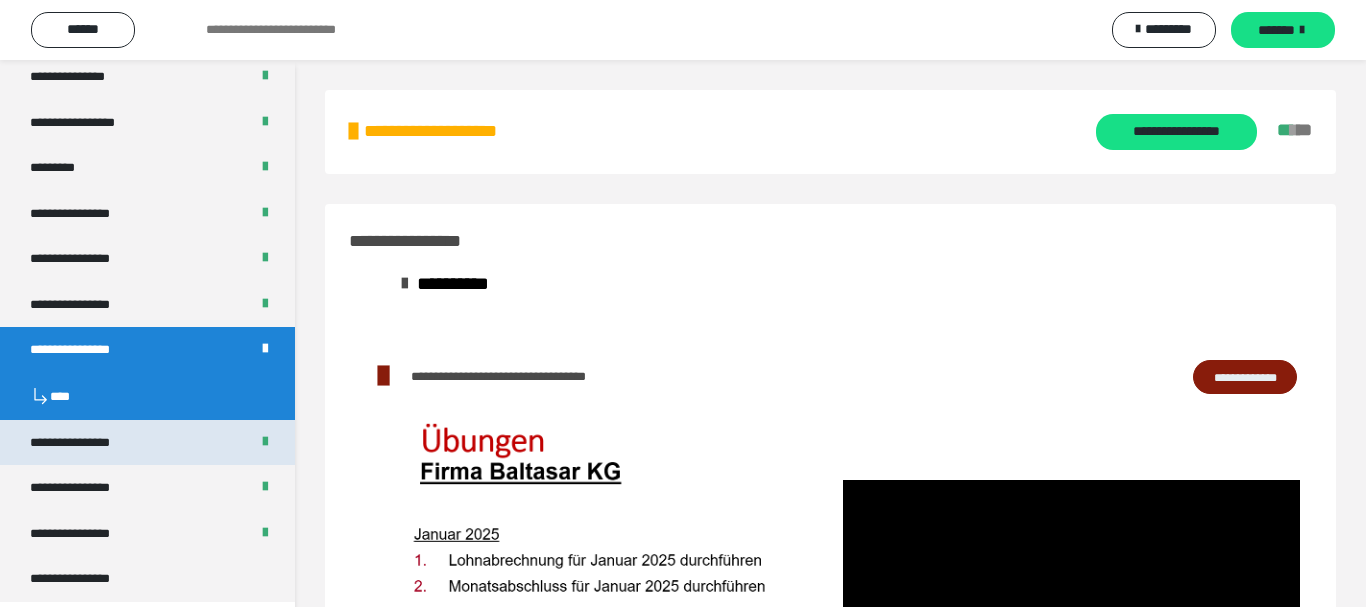 click on "**********" at bounding box center [147, 443] 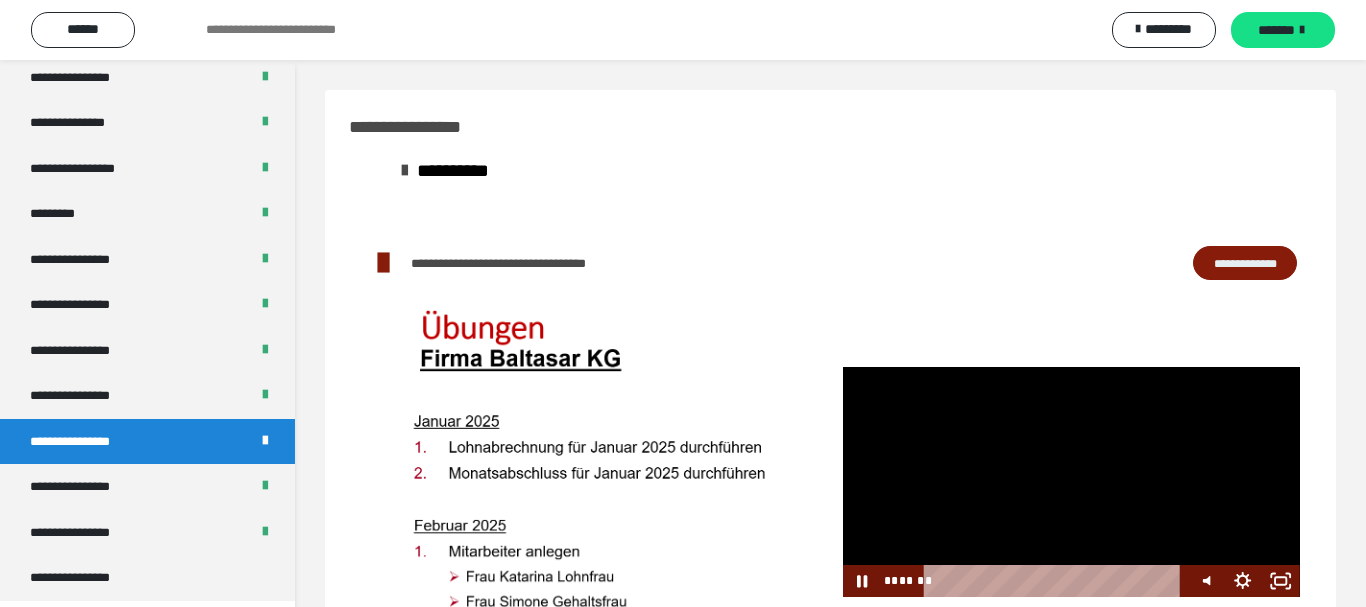 scroll, scrollTop: 2608, scrollLeft: 0, axis: vertical 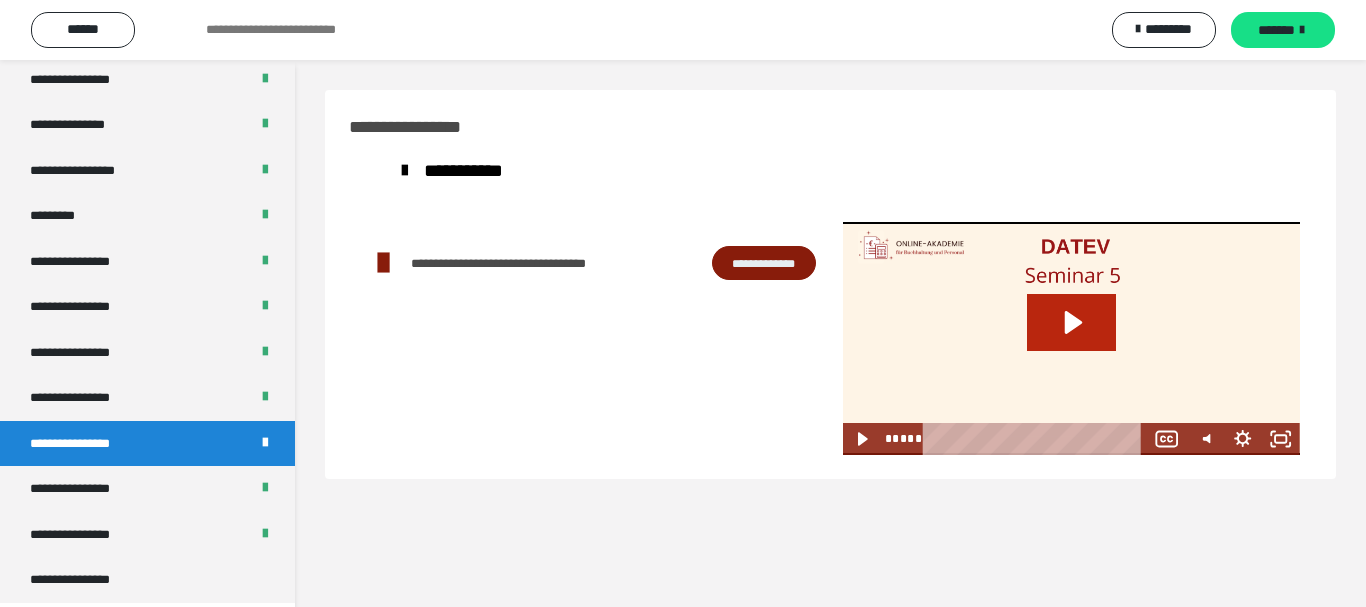 click 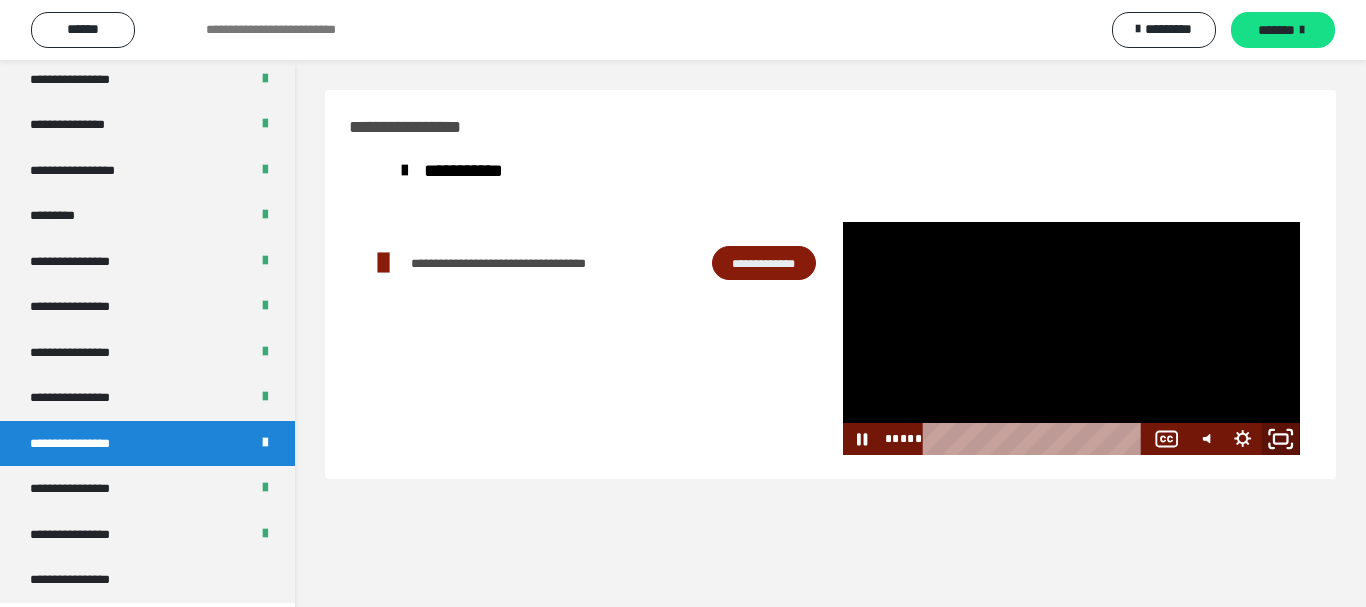 click 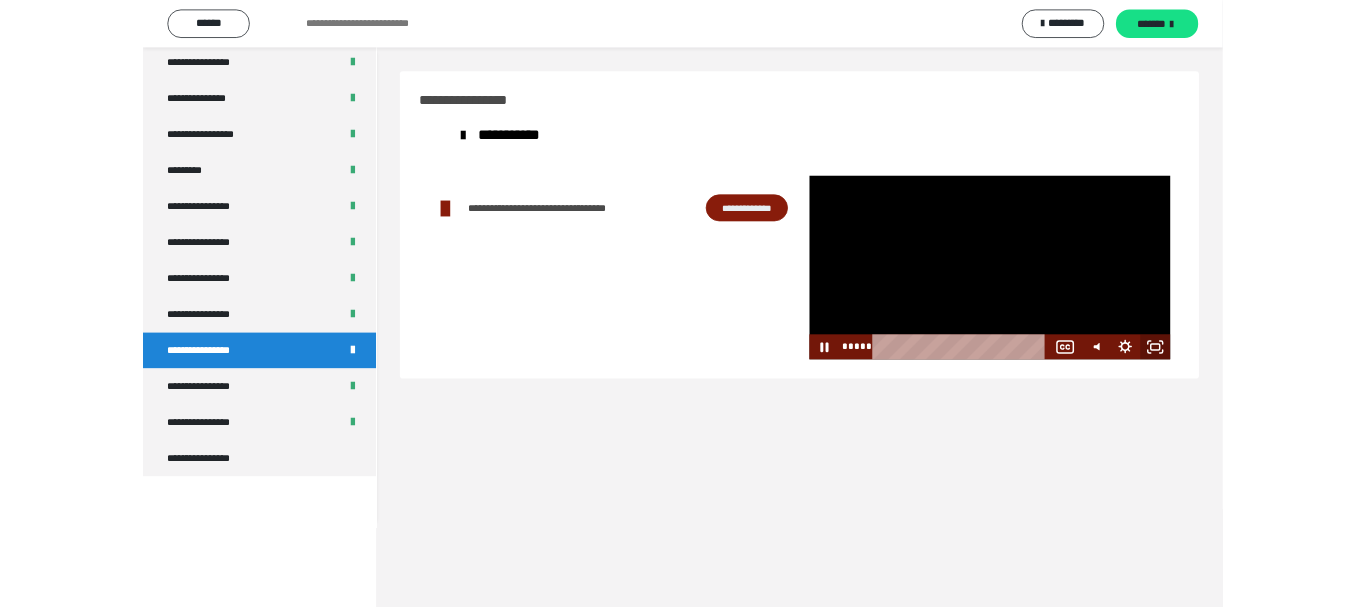 scroll, scrollTop: 2447, scrollLeft: 0, axis: vertical 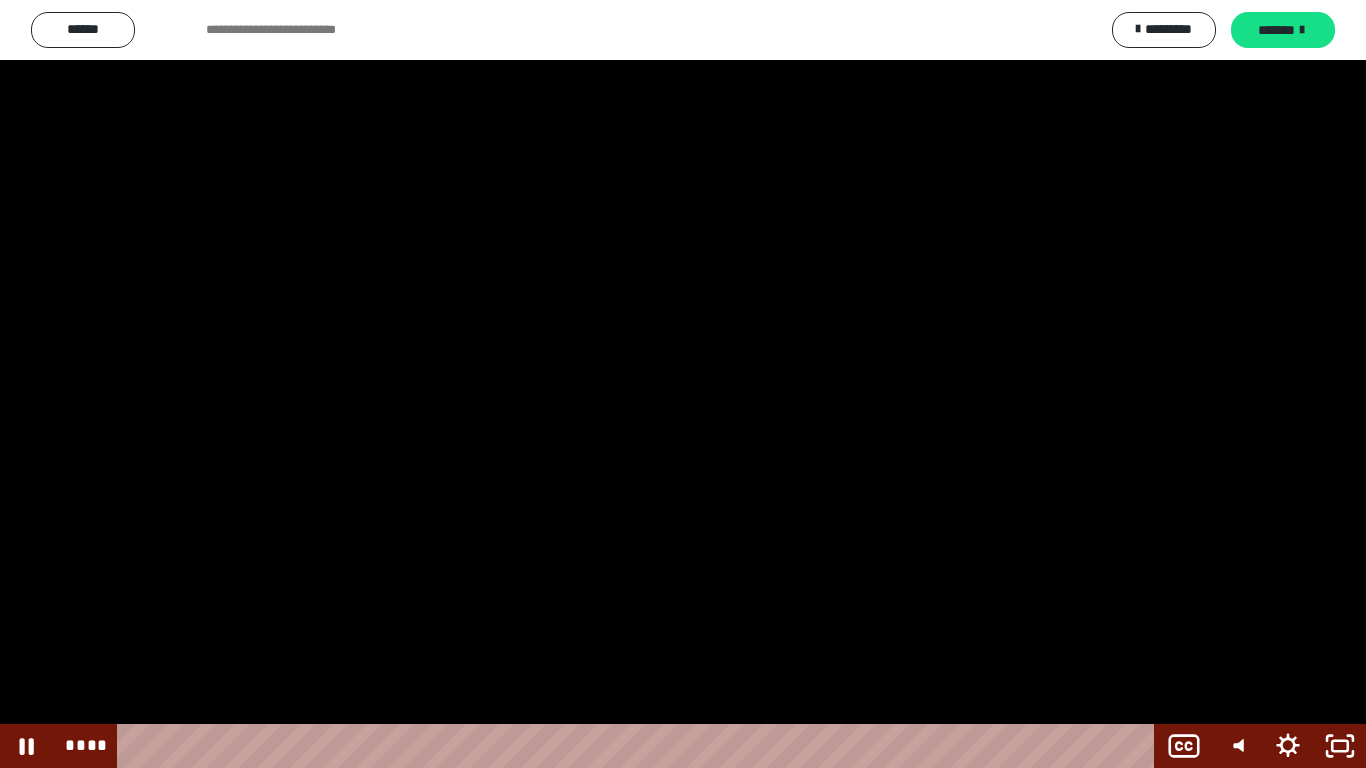 click on "**** ****" at bounding box center (605, 746) 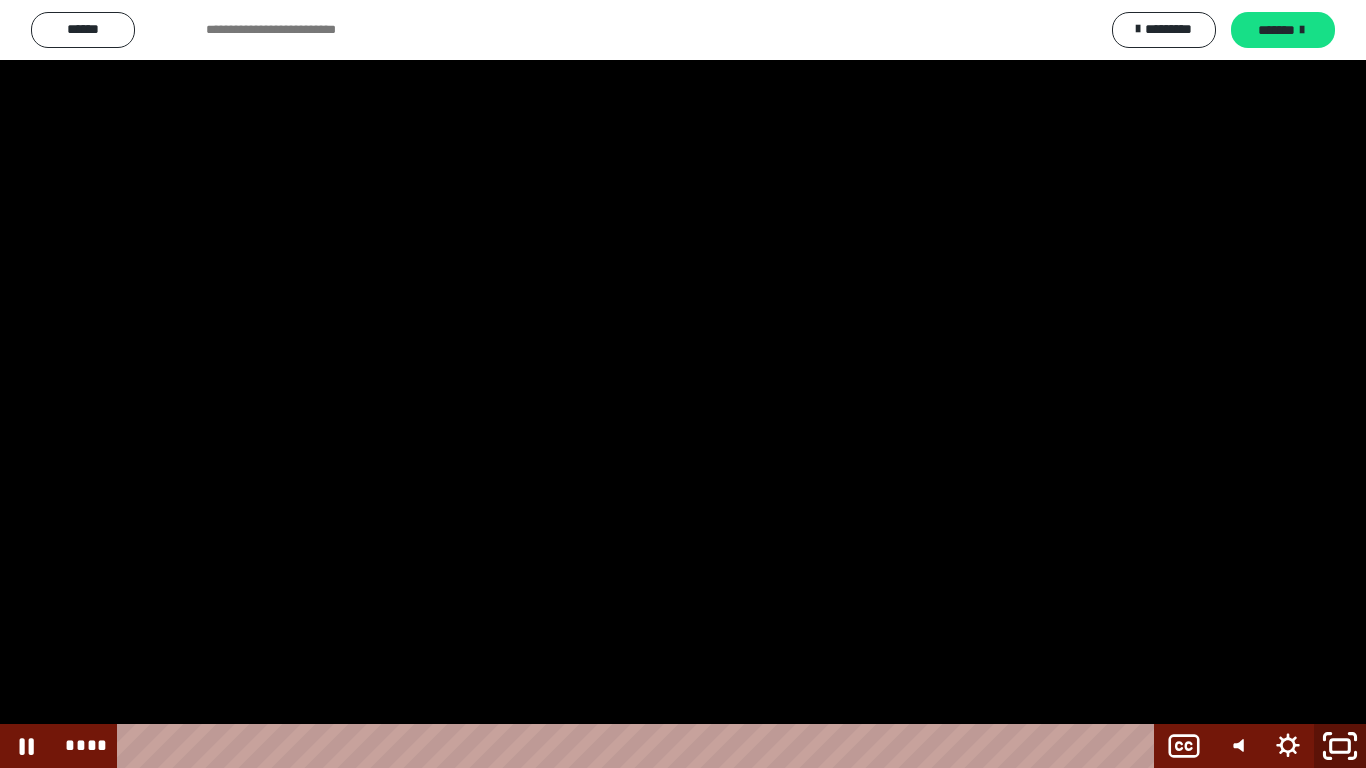 click 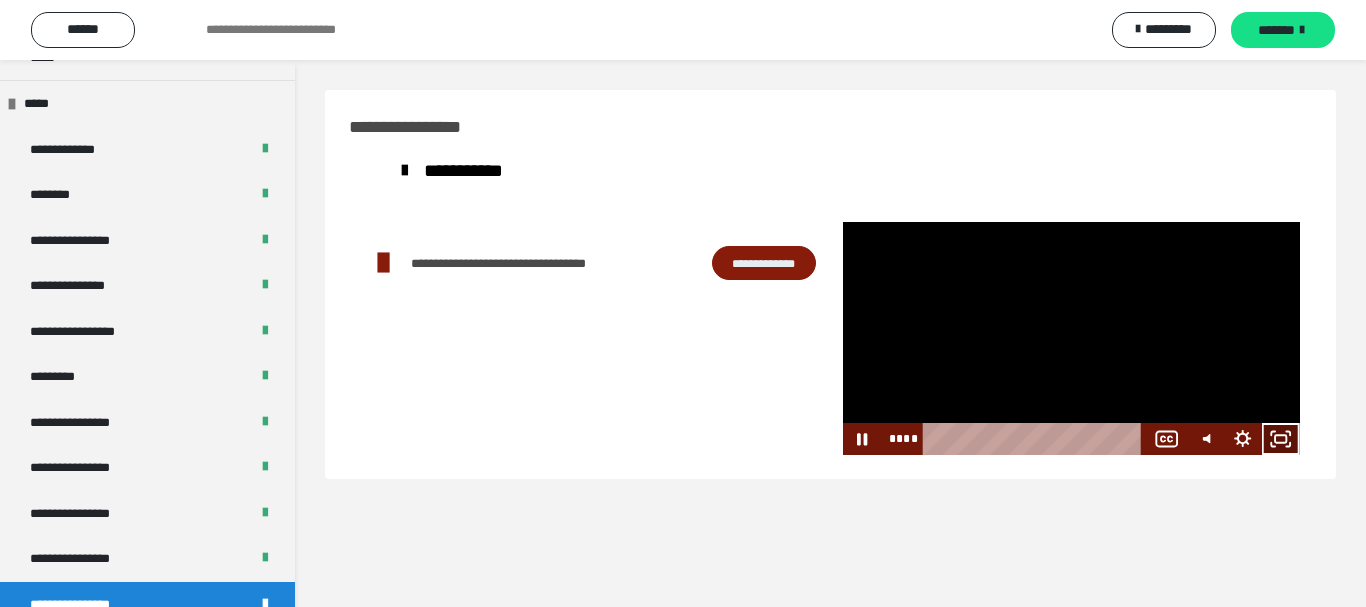 click 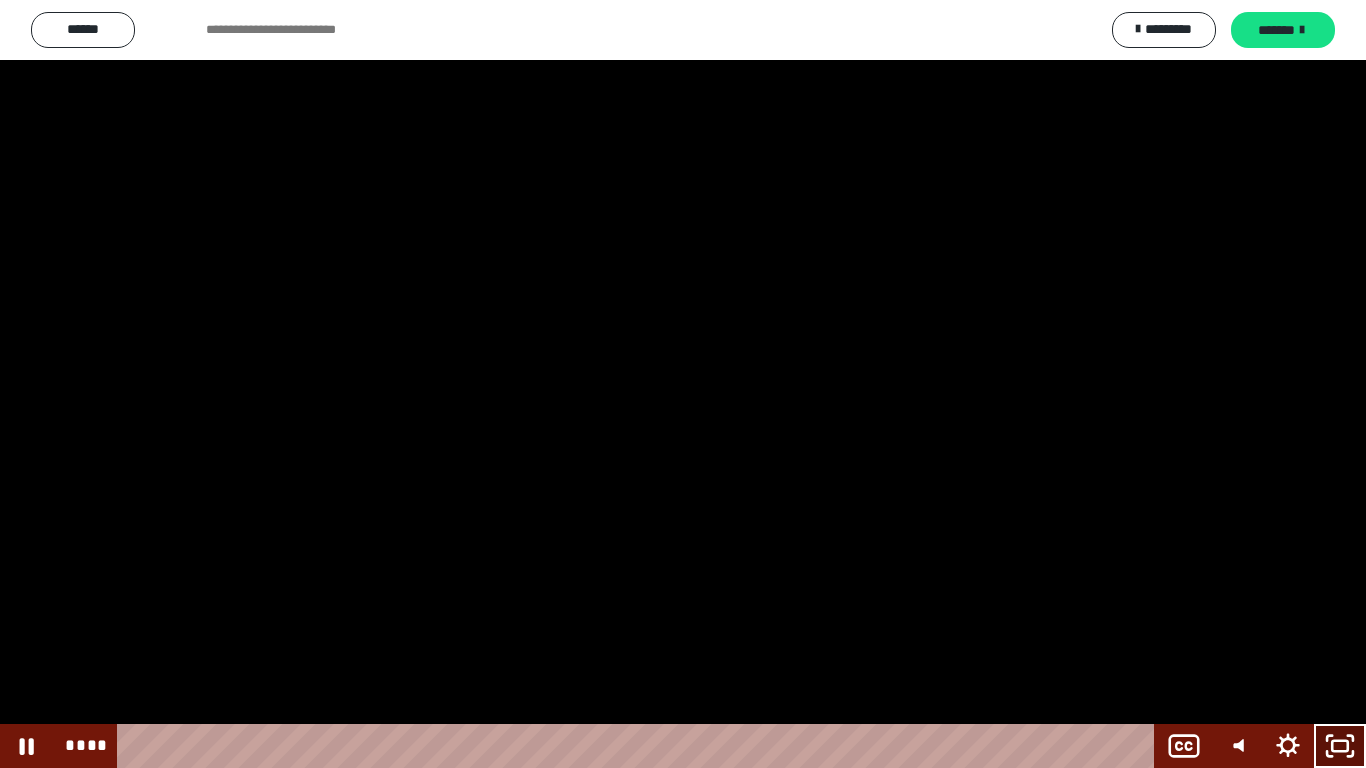 click 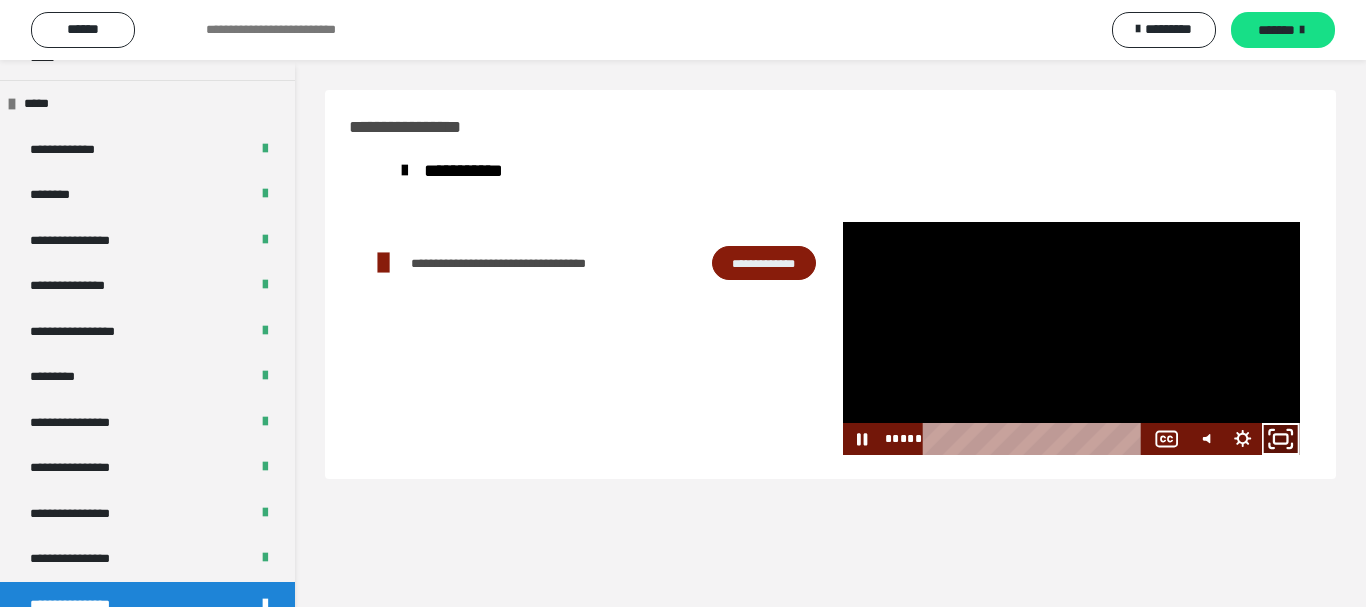 click 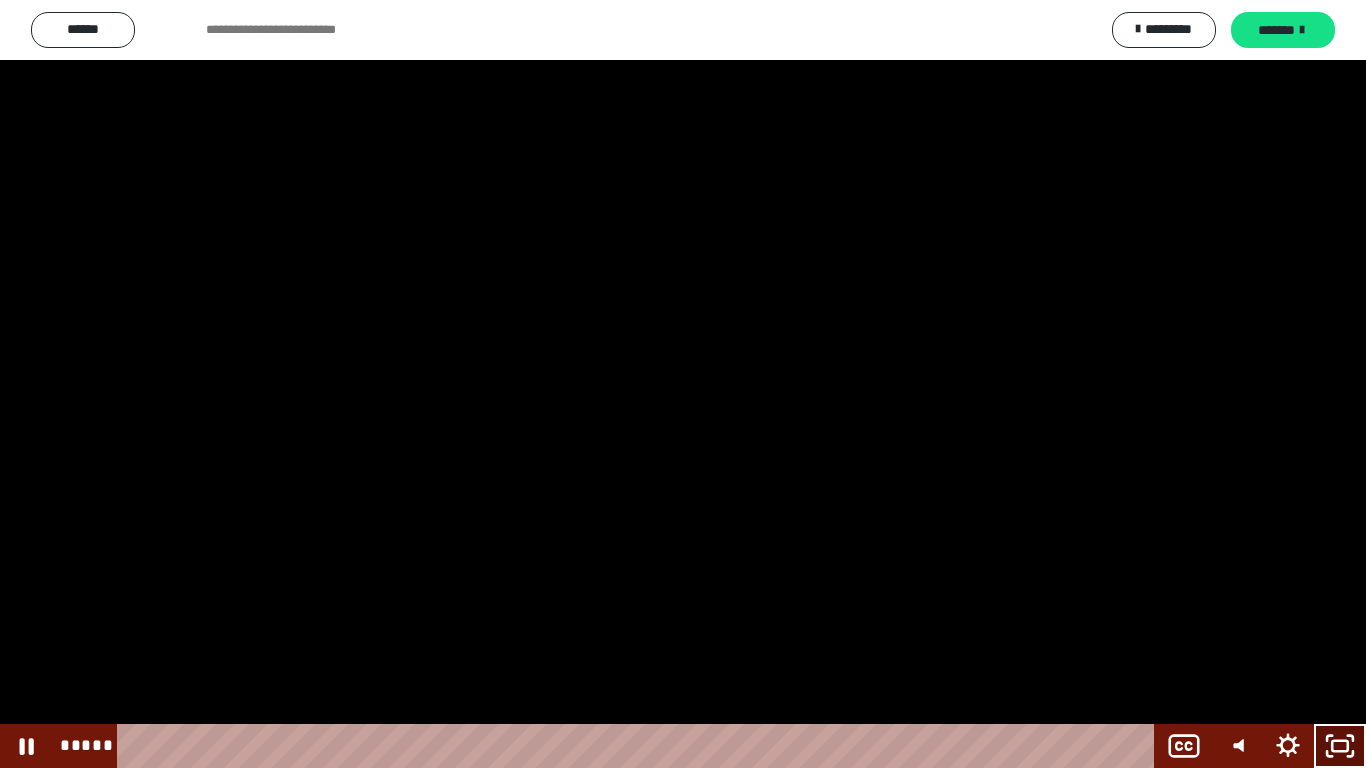 click 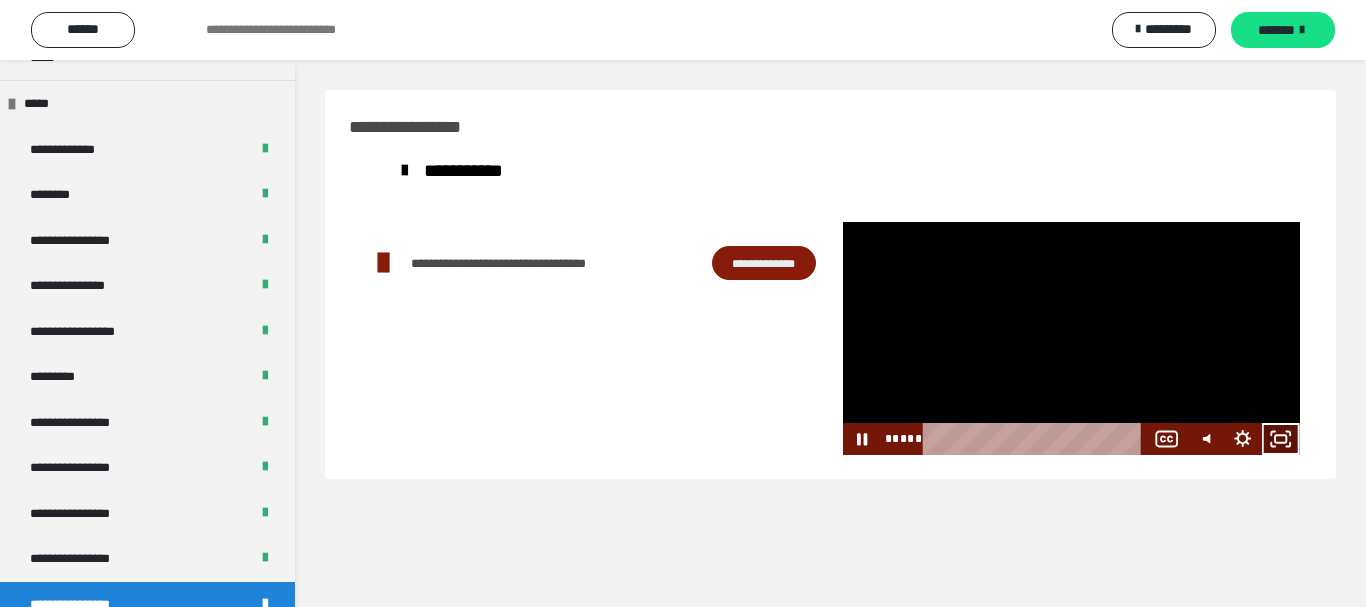 click 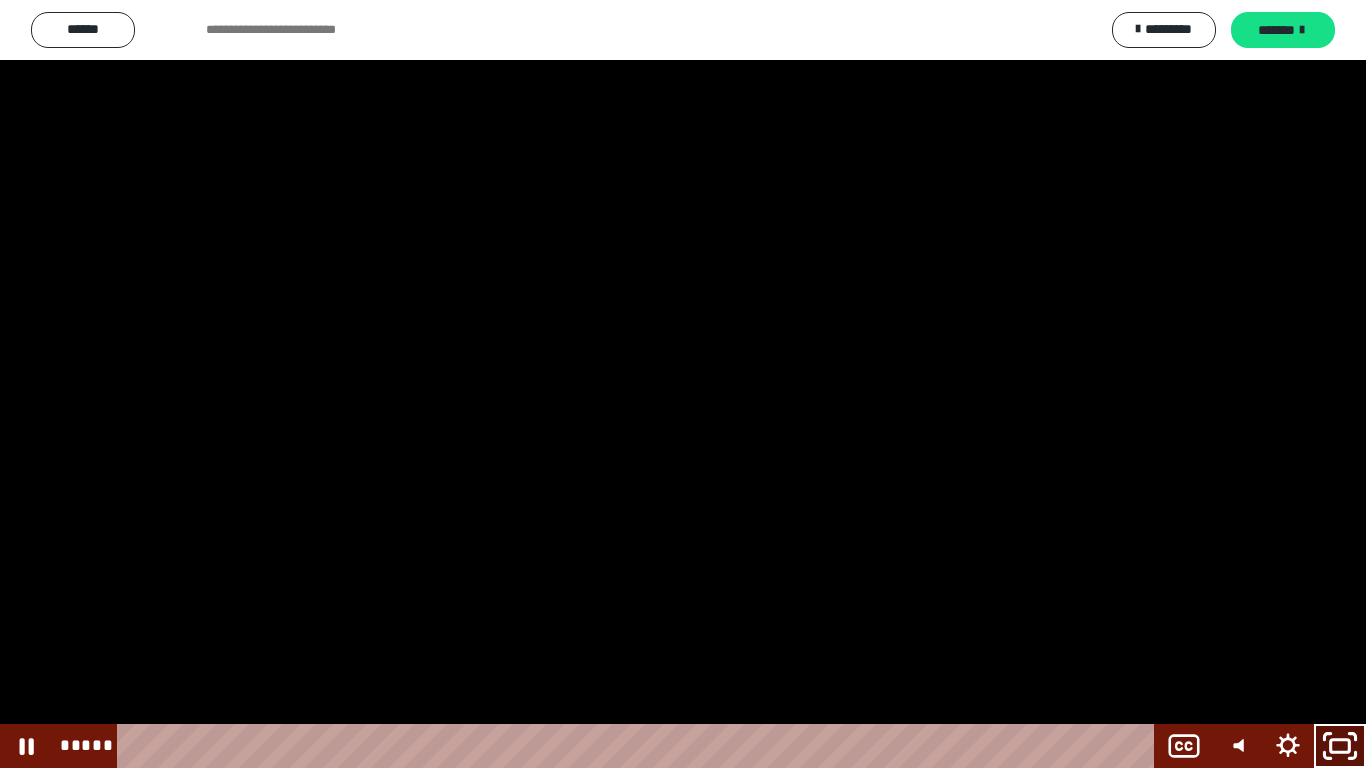 click 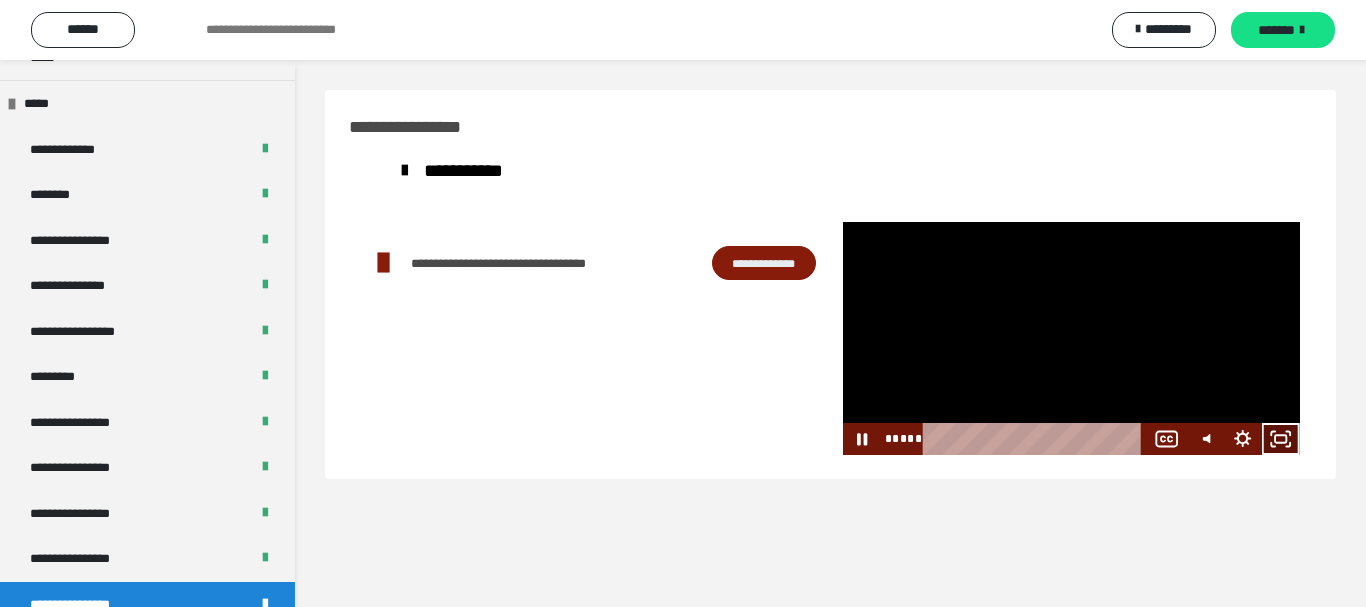 click 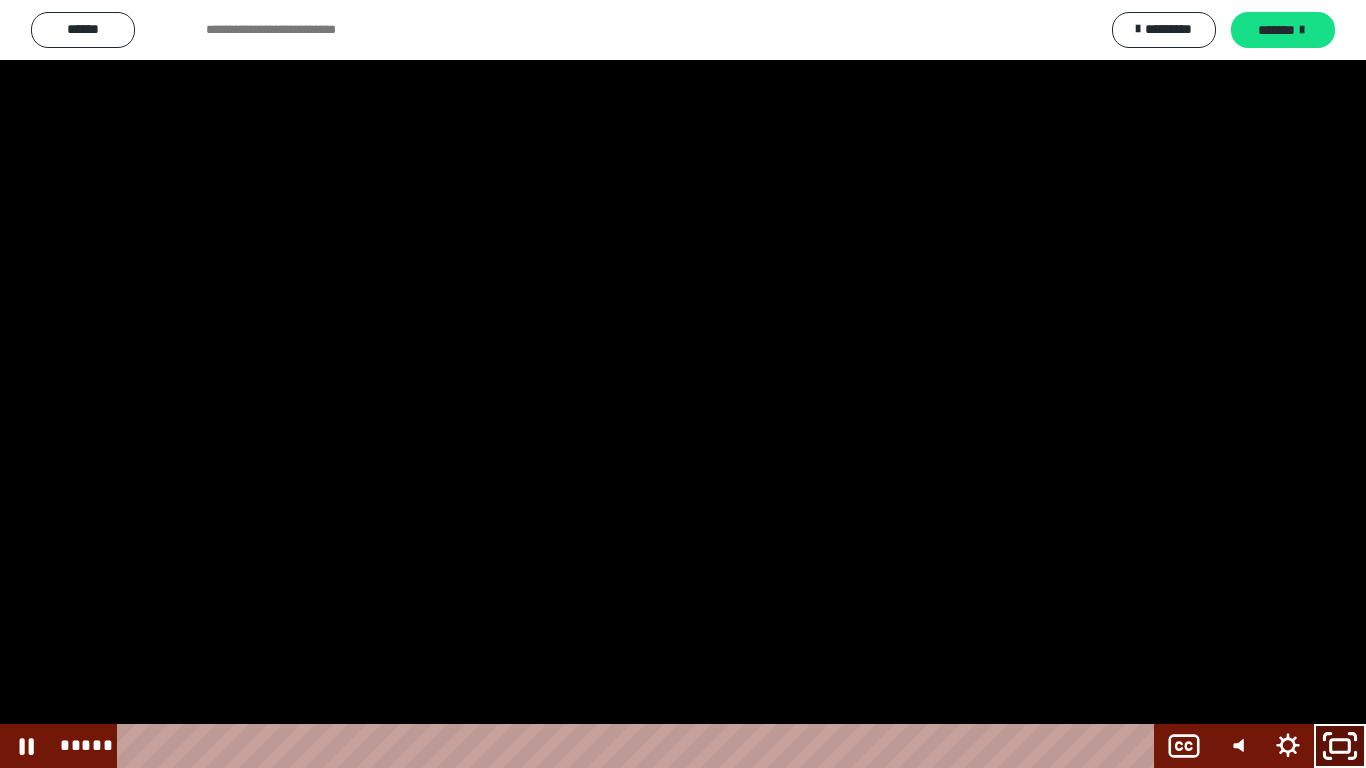 click 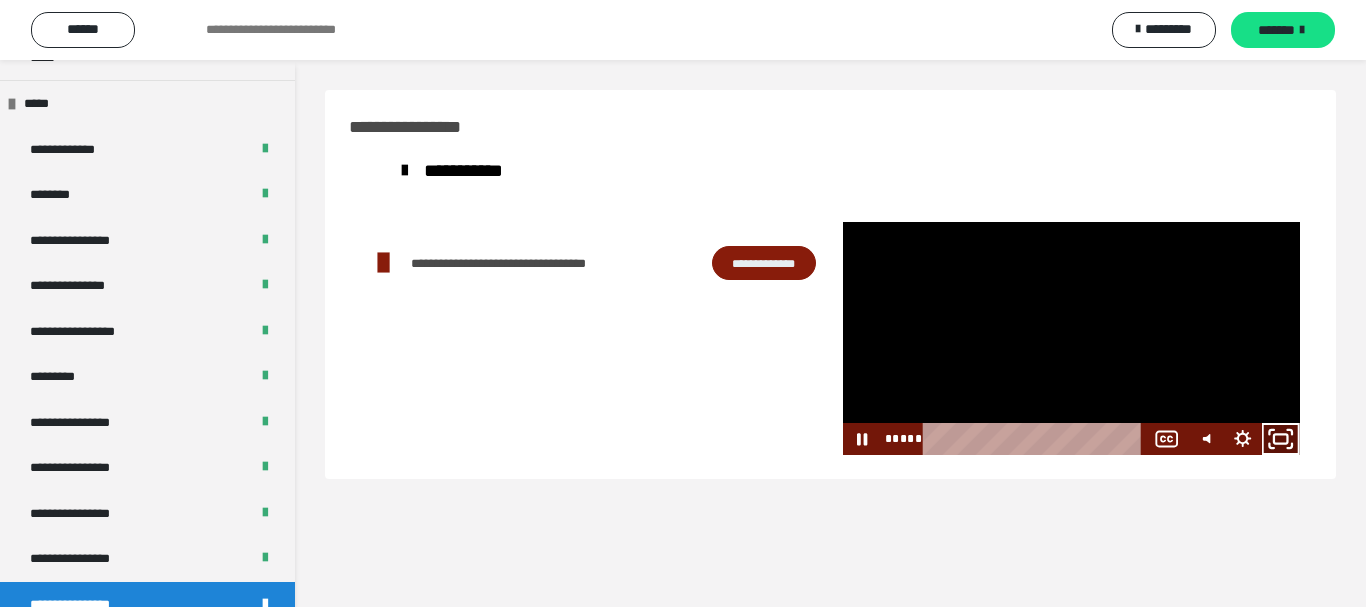 click 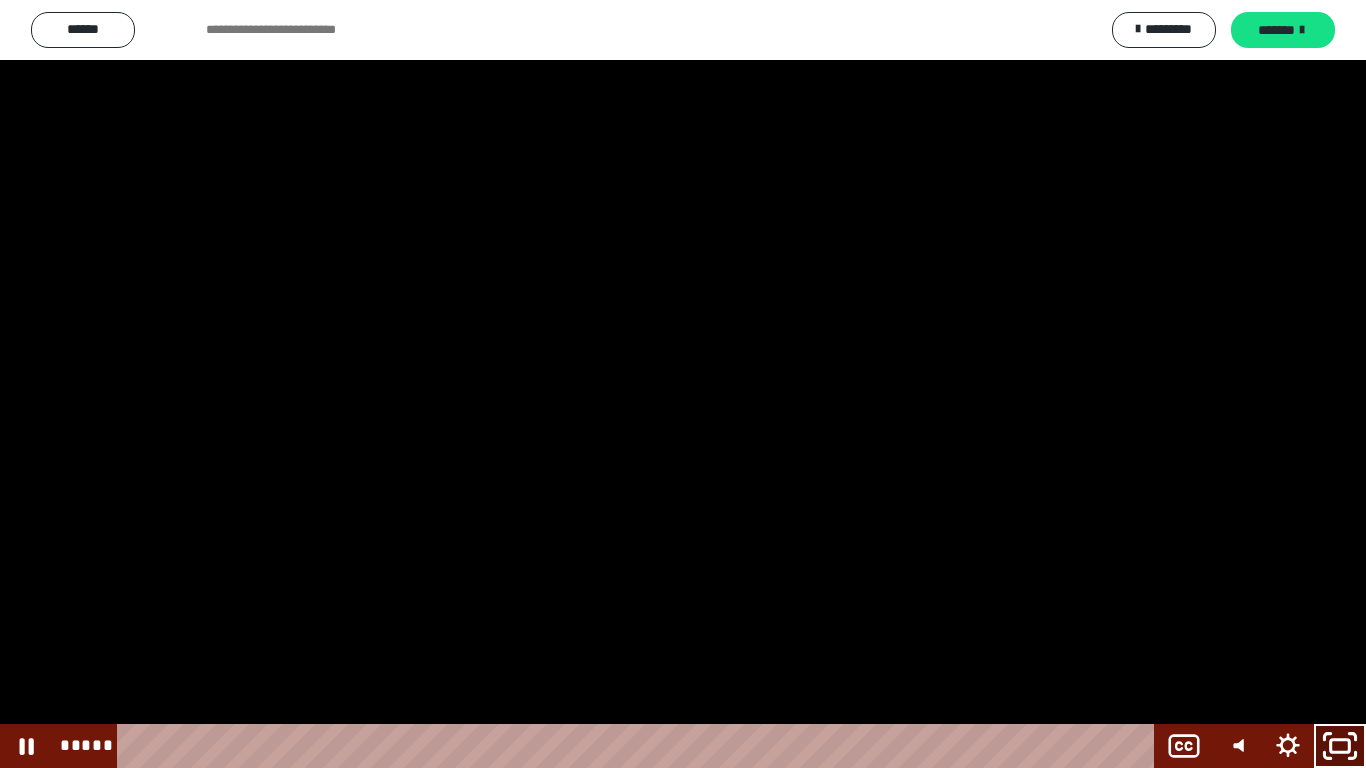 click 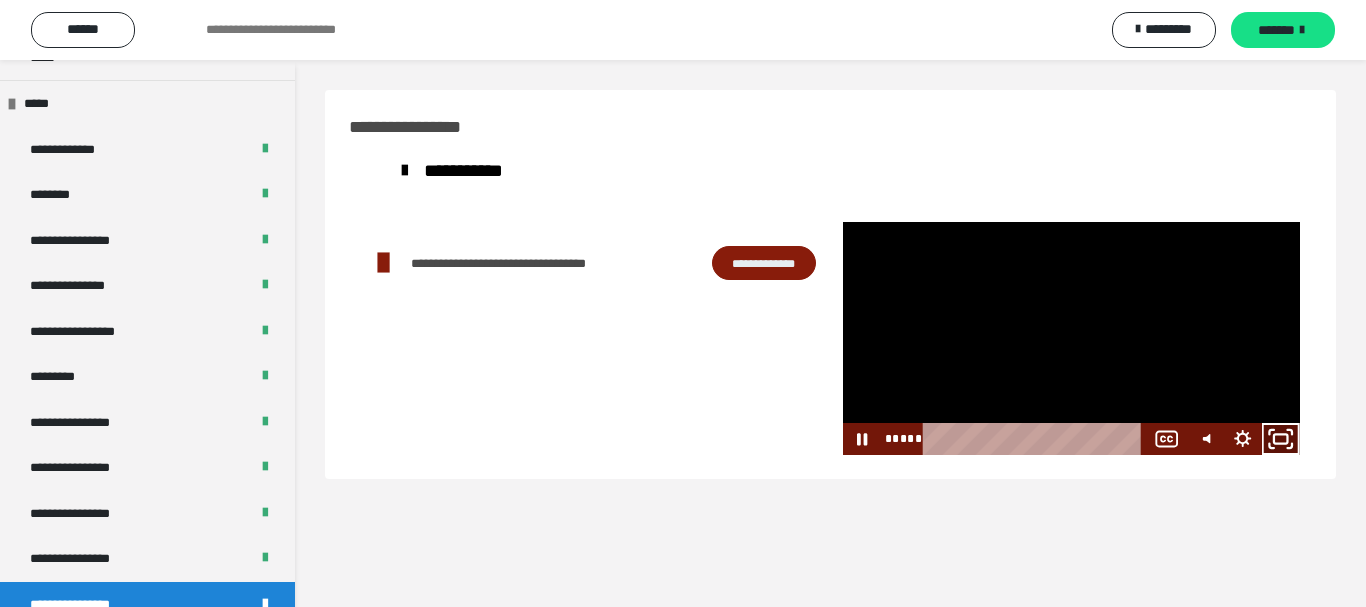 click 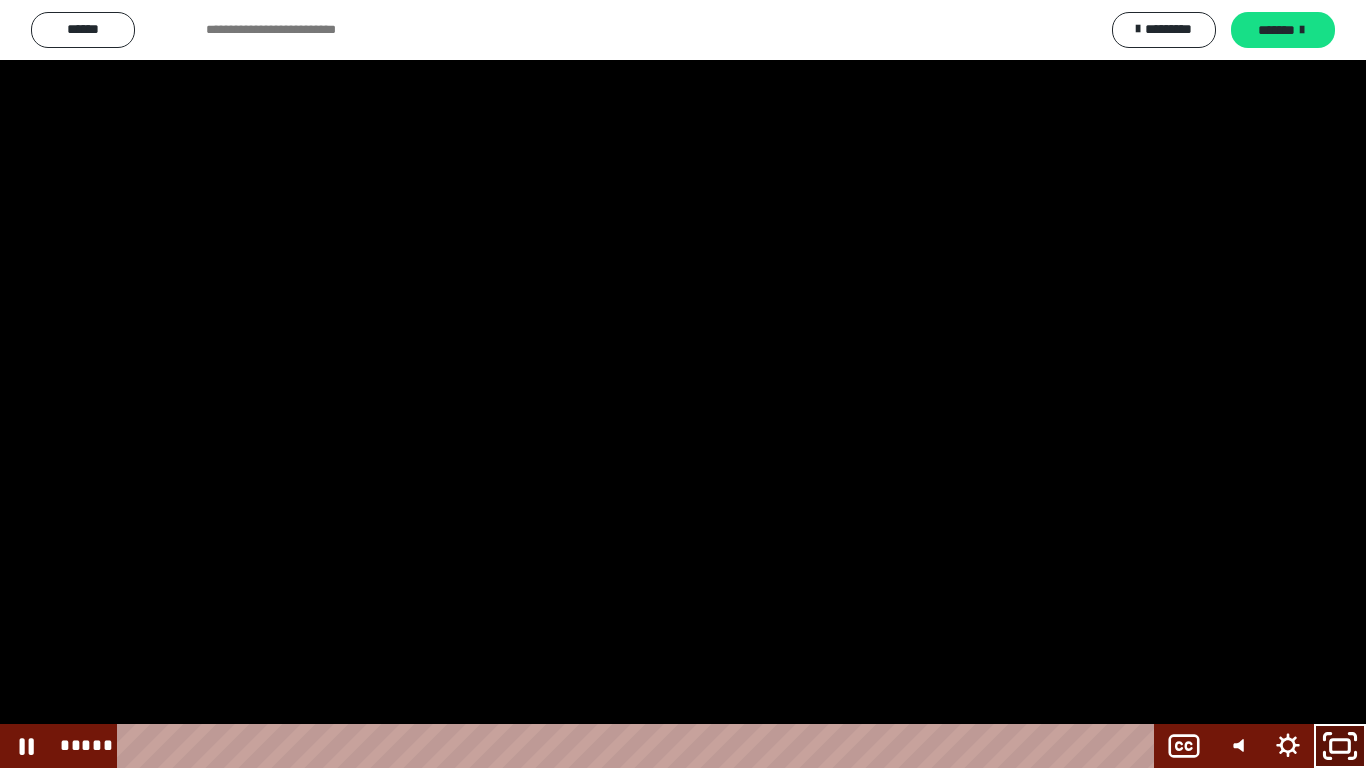 click 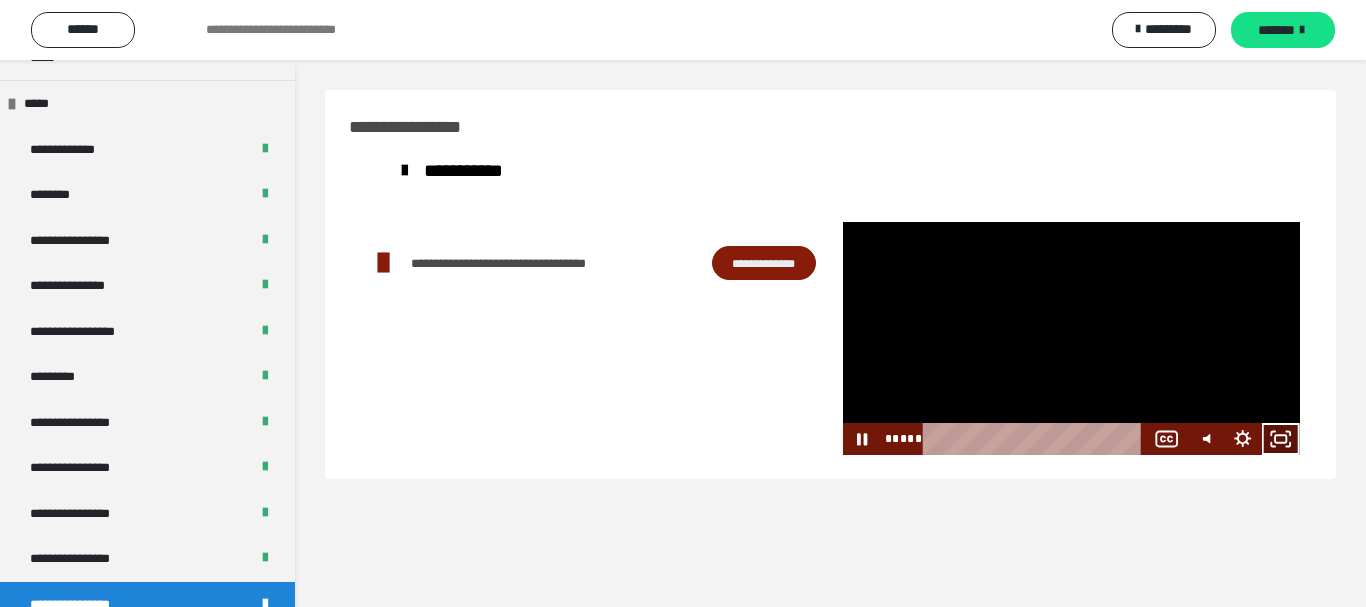 click 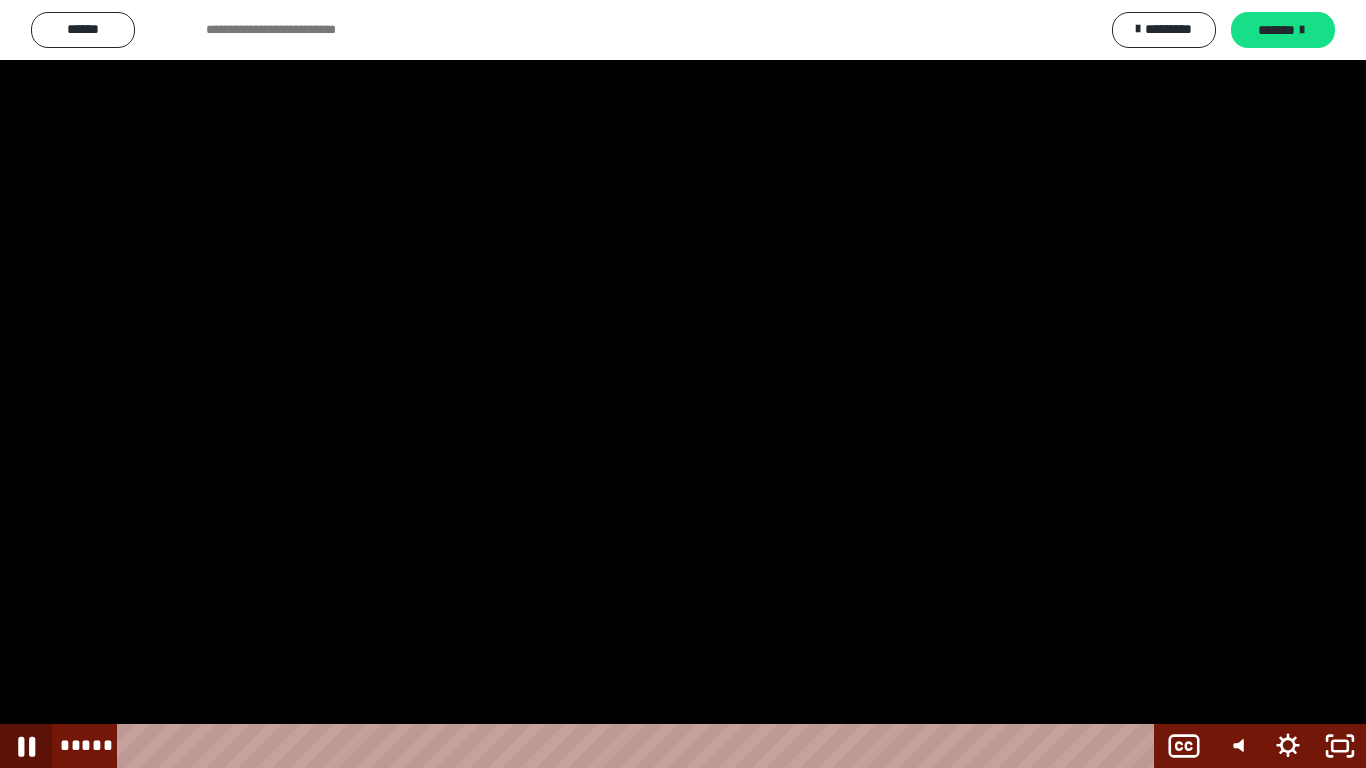 click 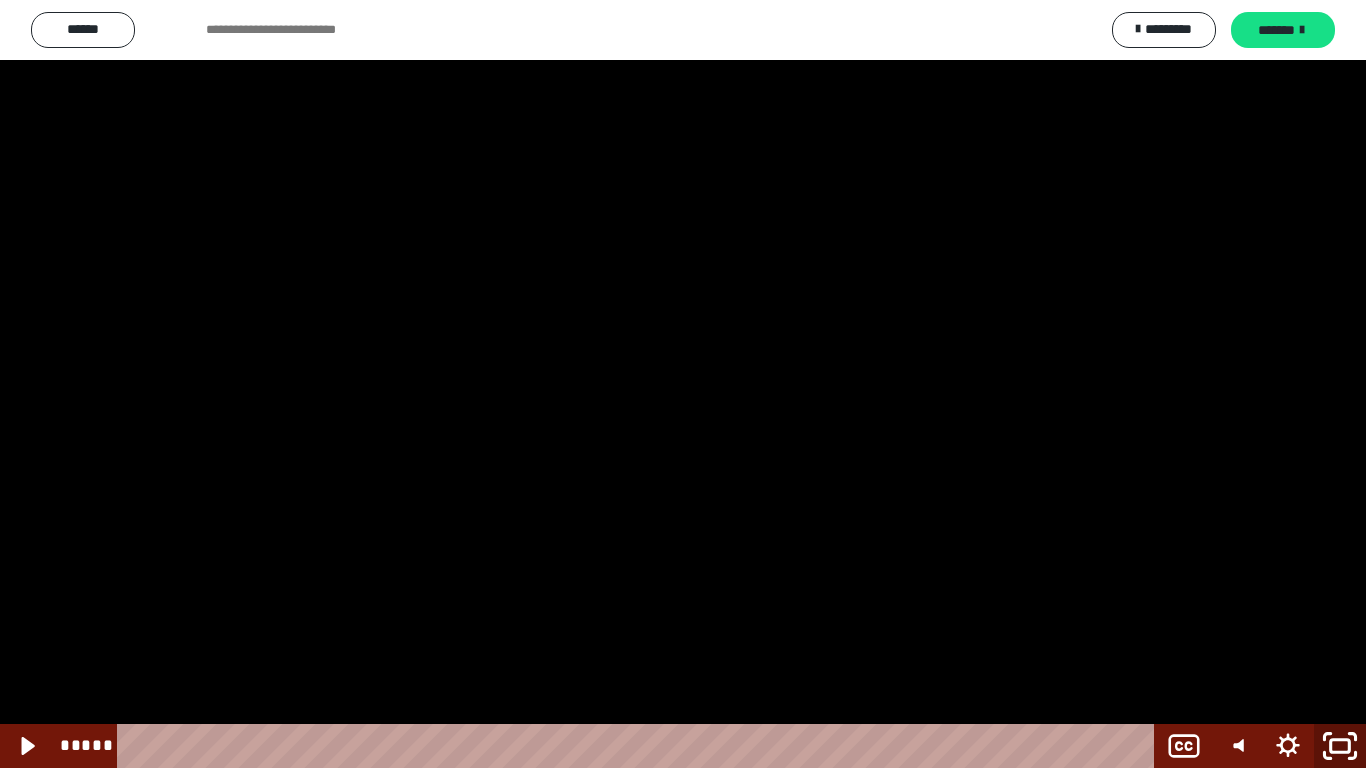 click 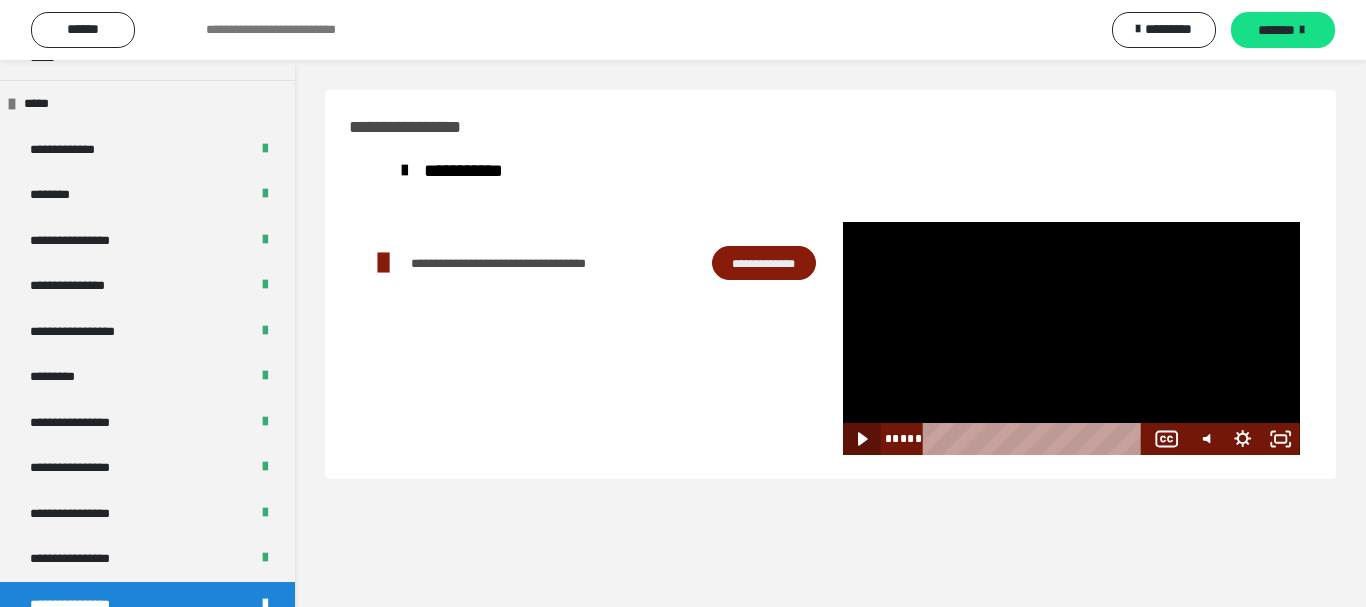 click 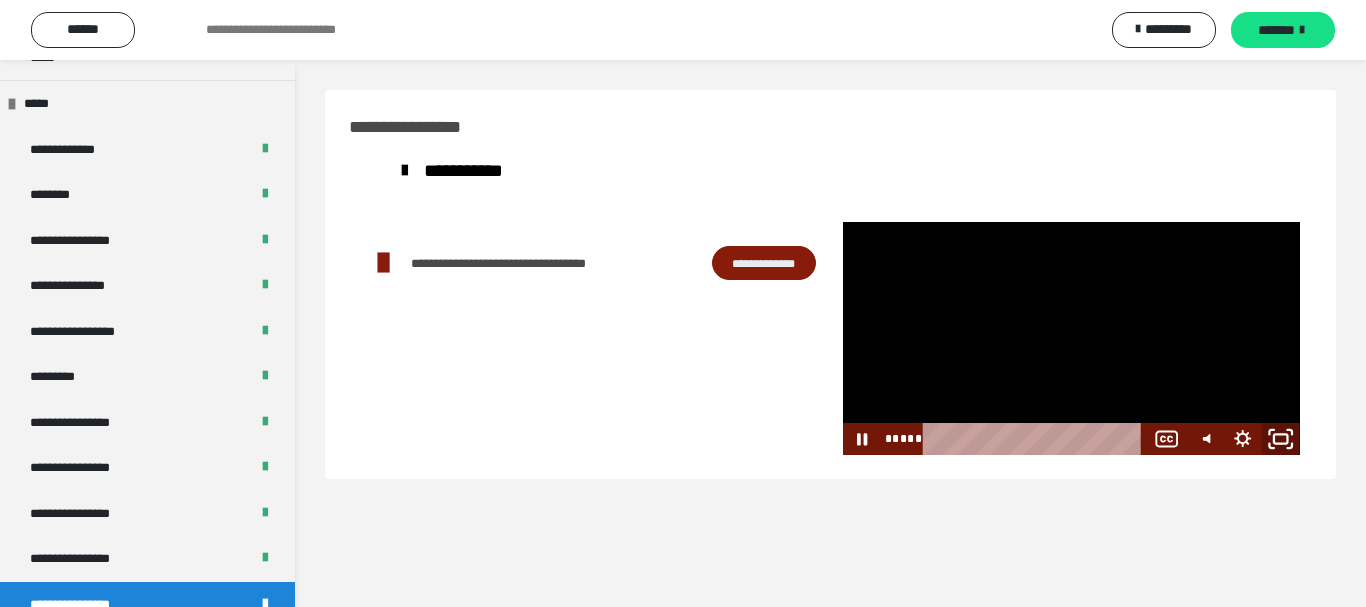 click 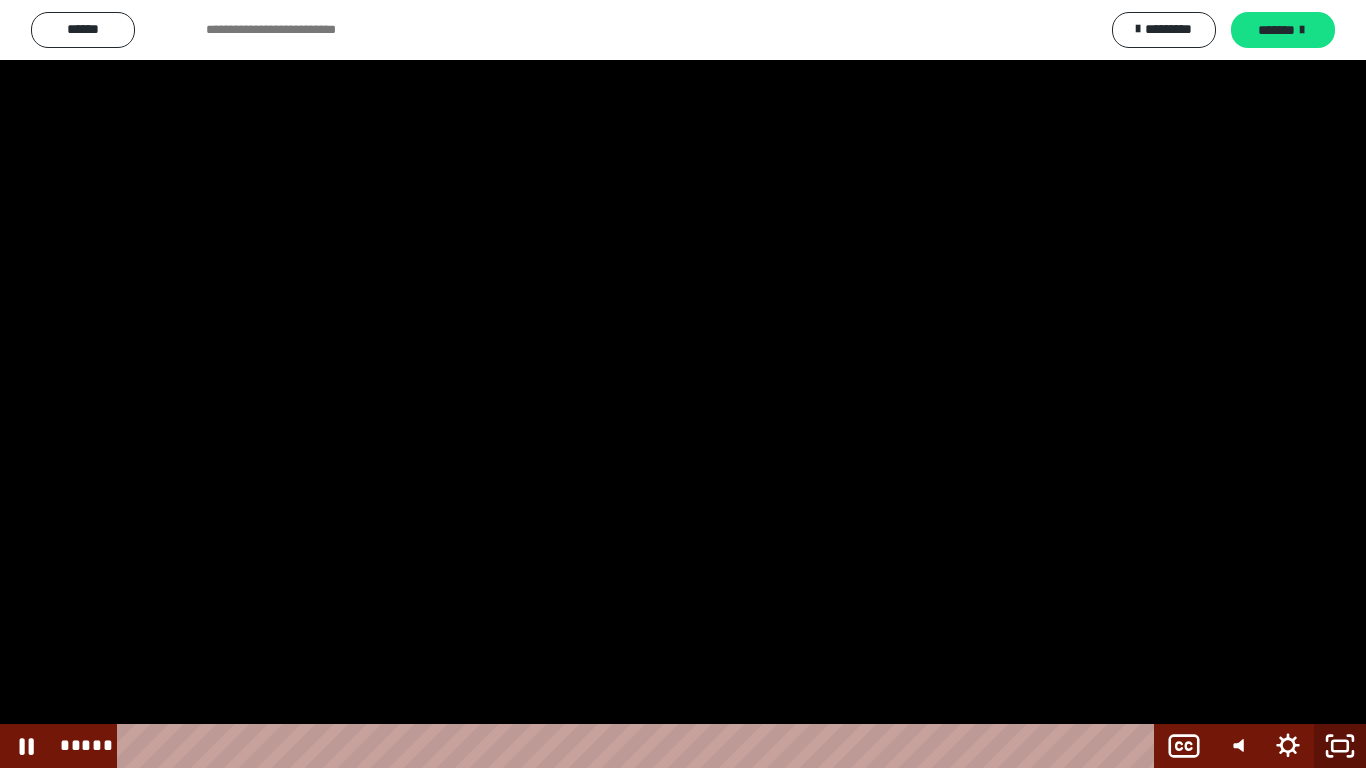 click 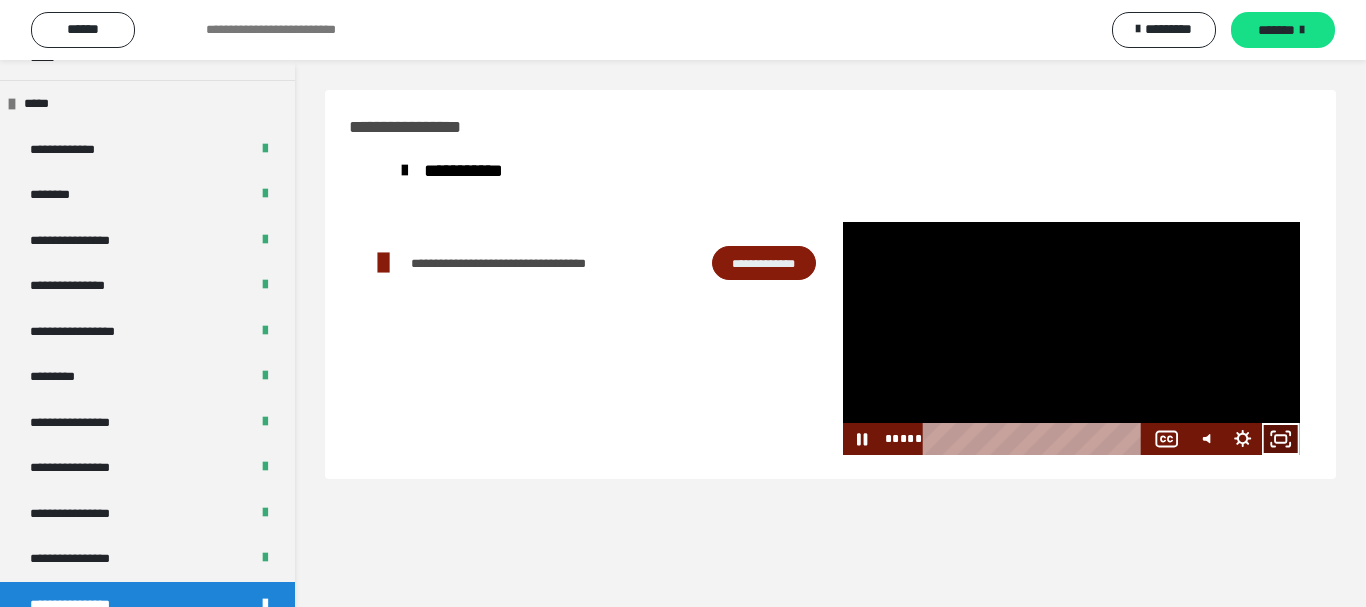 click 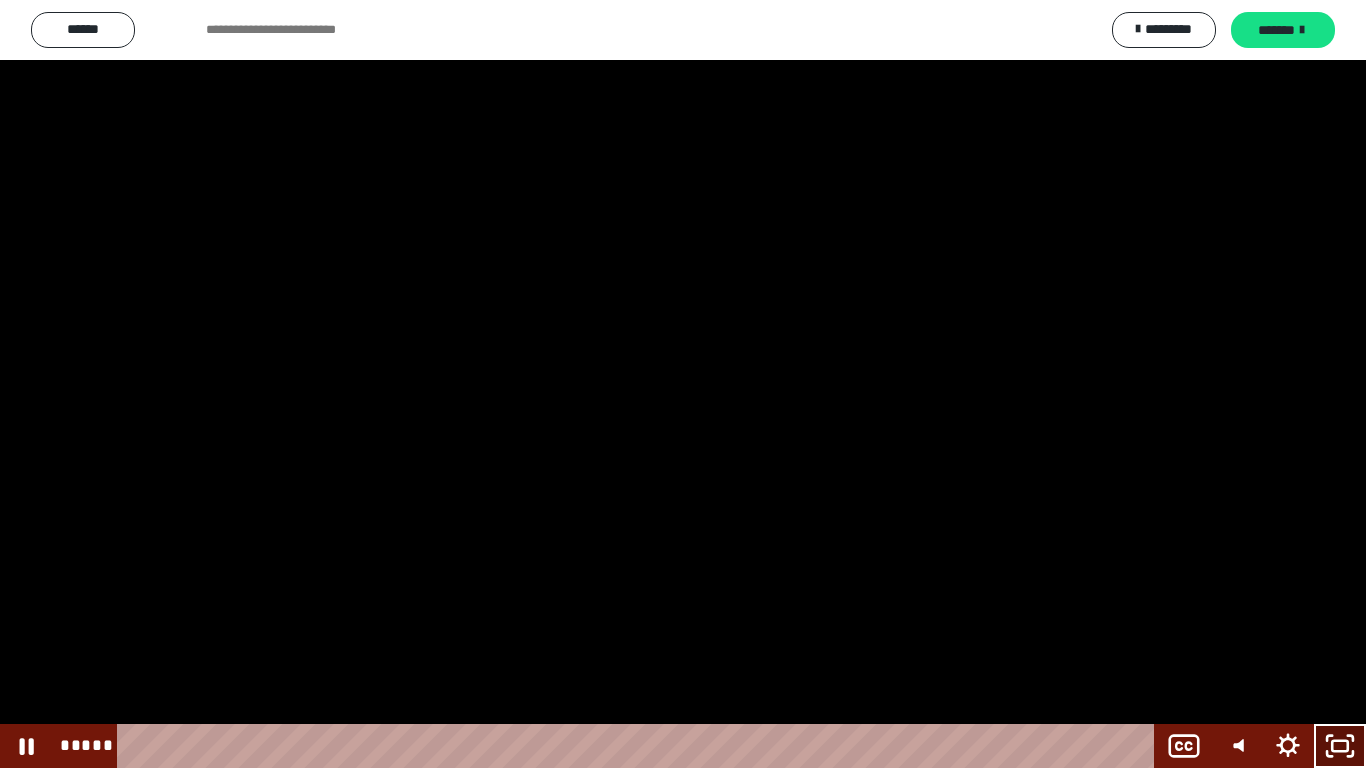 click 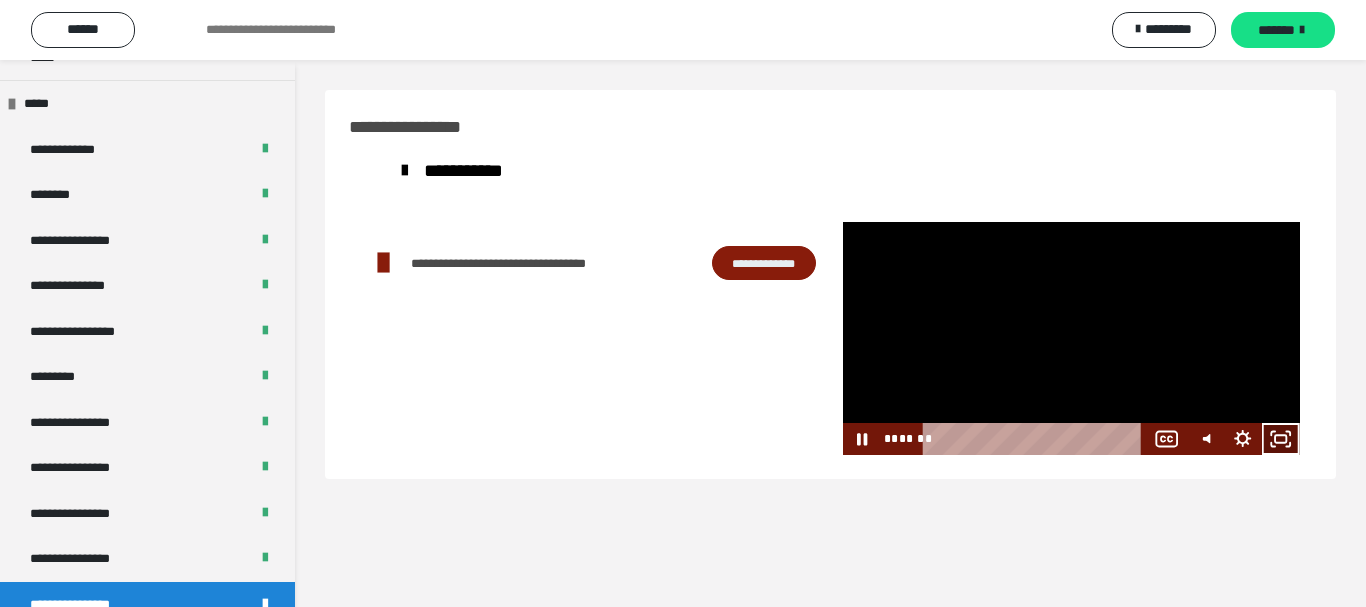 click 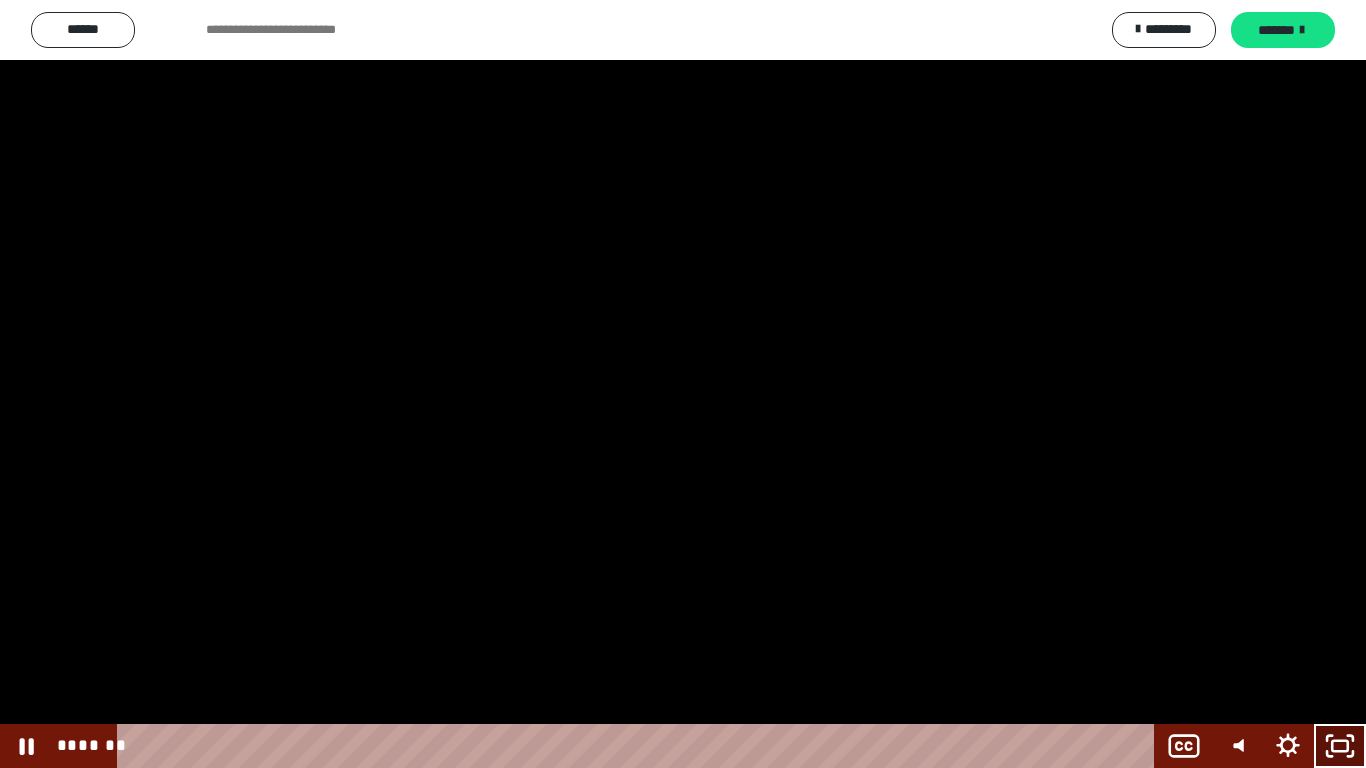 click 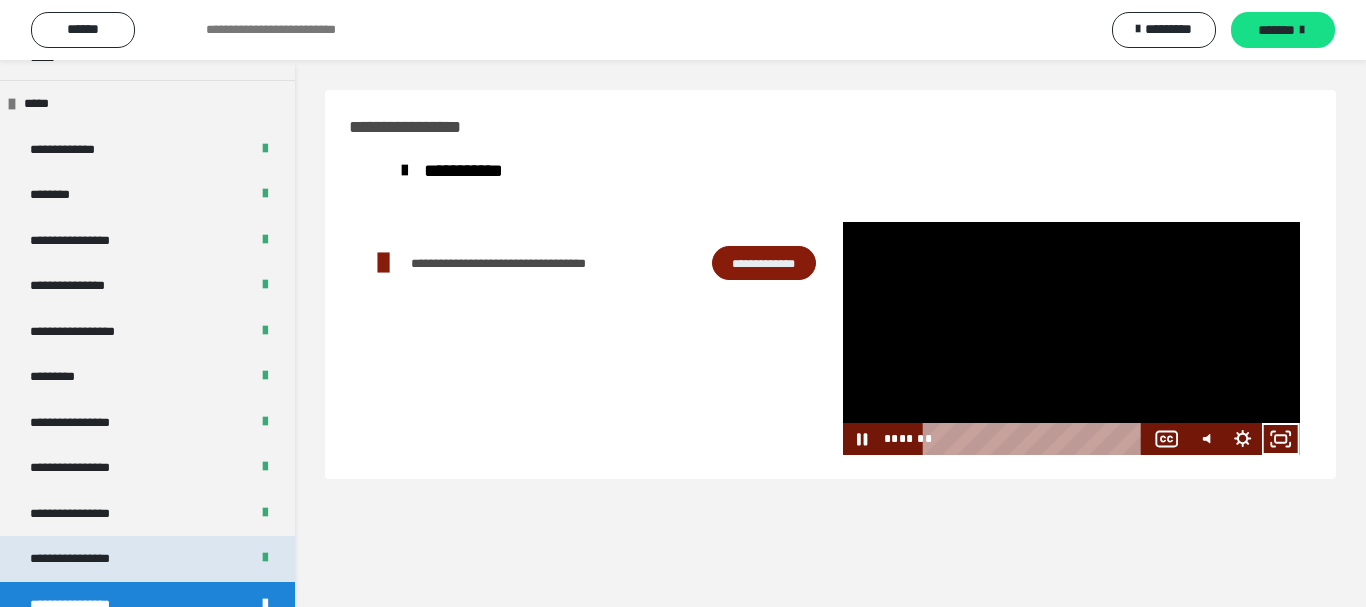 scroll, scrollTop: 2543, scrollLeft: 0, axis: vertical 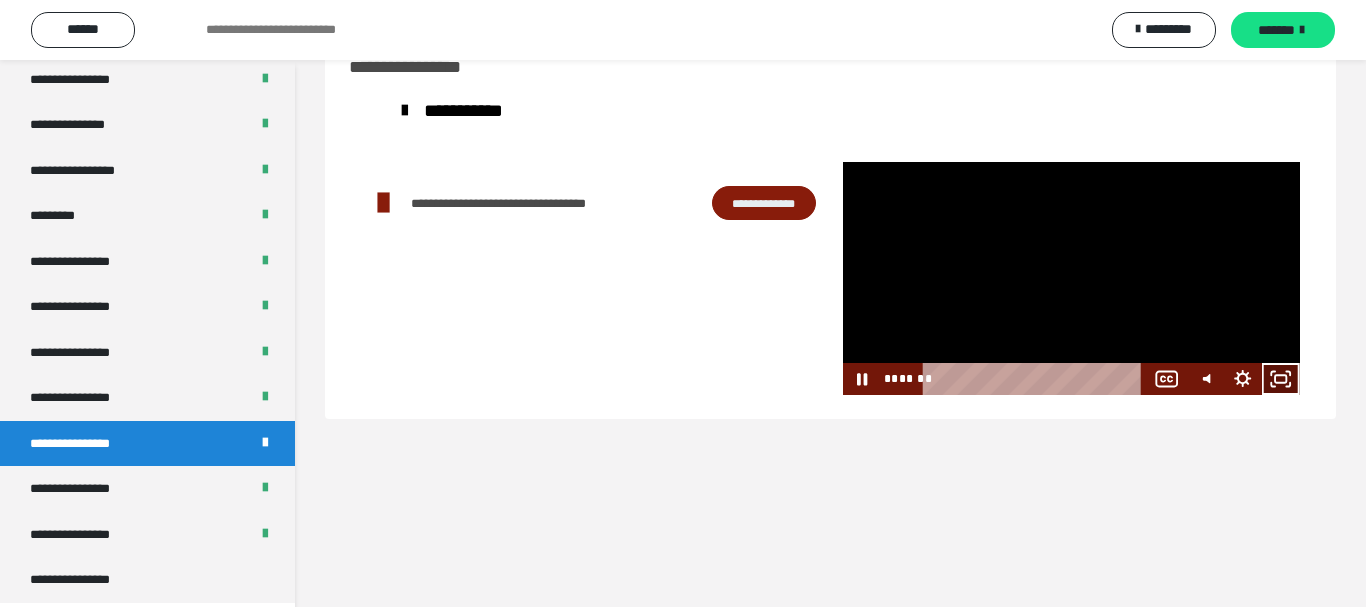 click 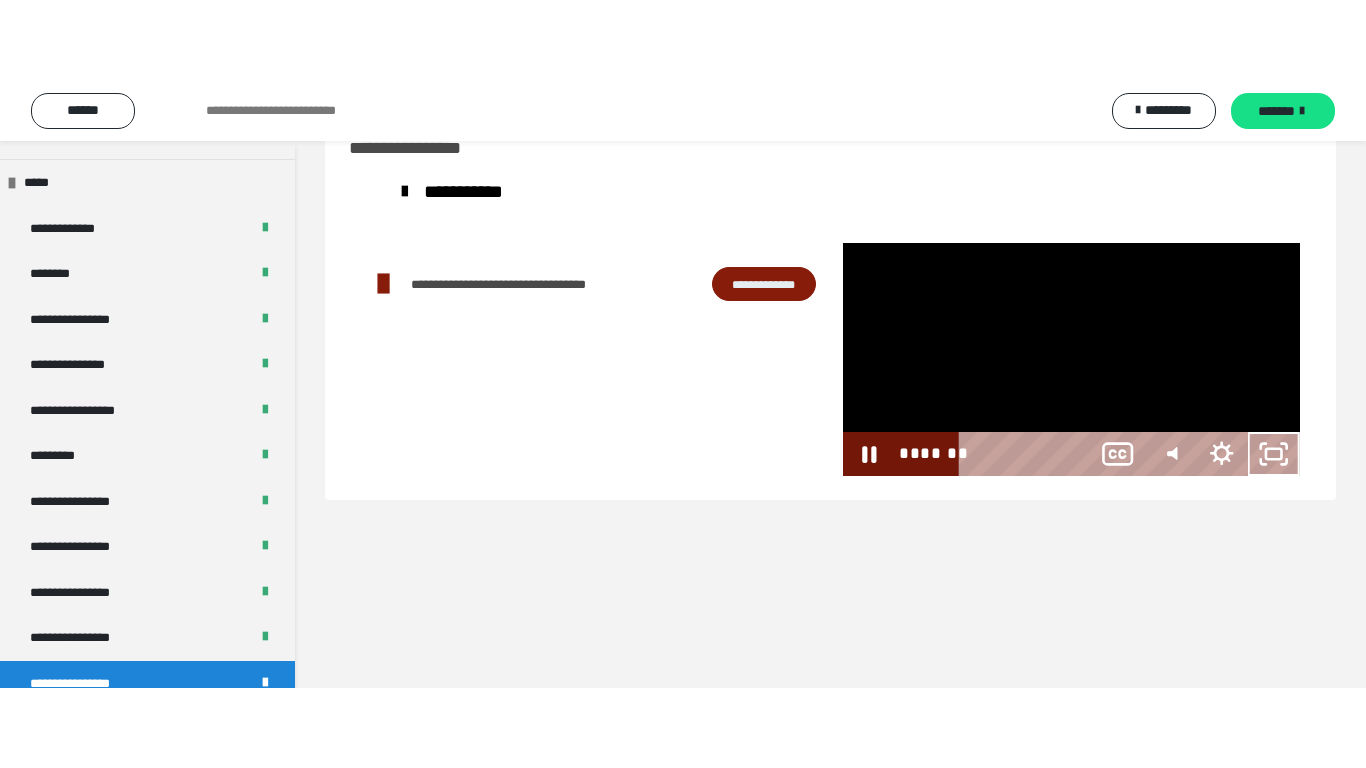 scroll, scrollTop: 2447, scrollLeft: 0, axis: vertical 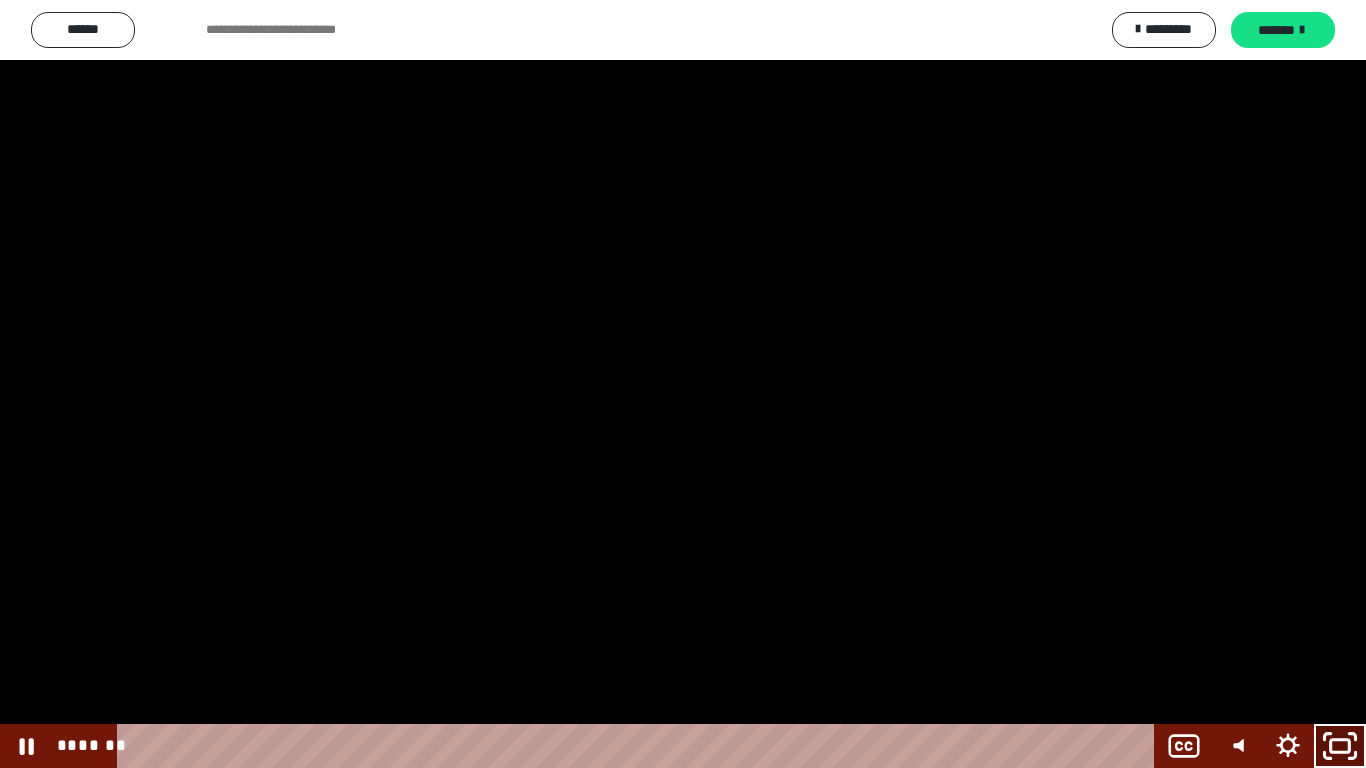 click 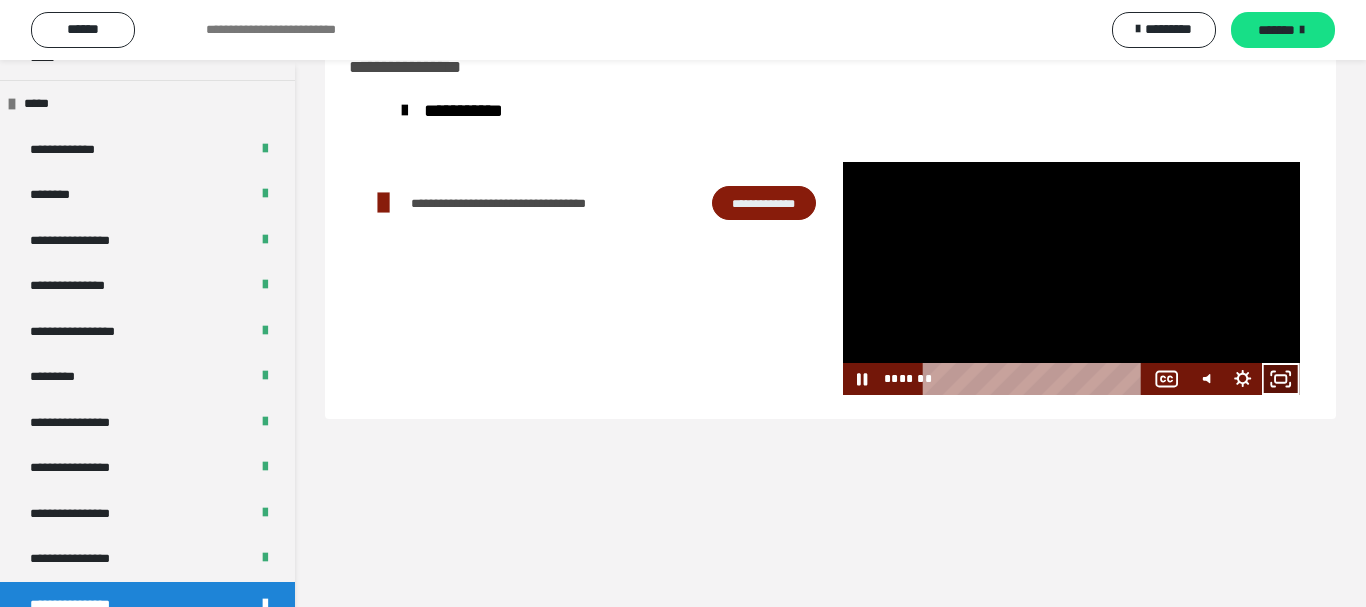 click 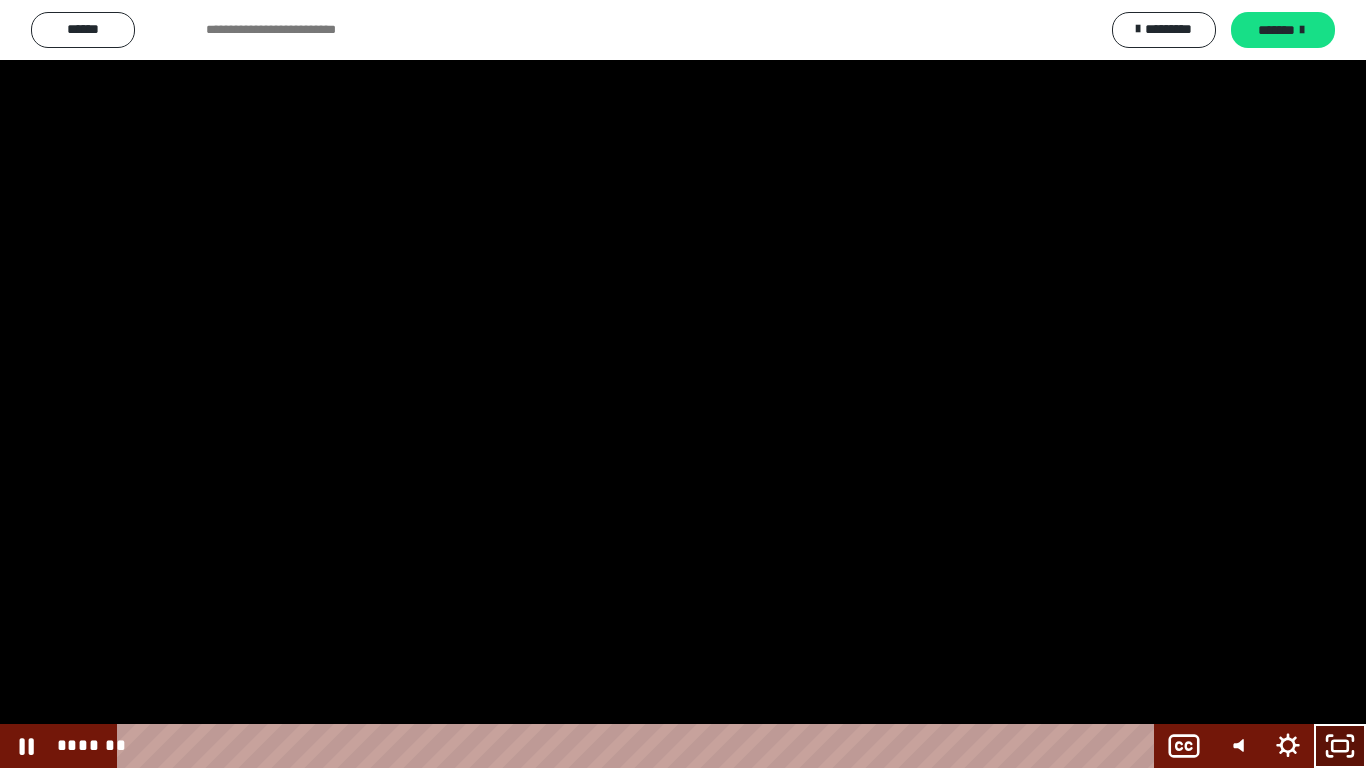 click 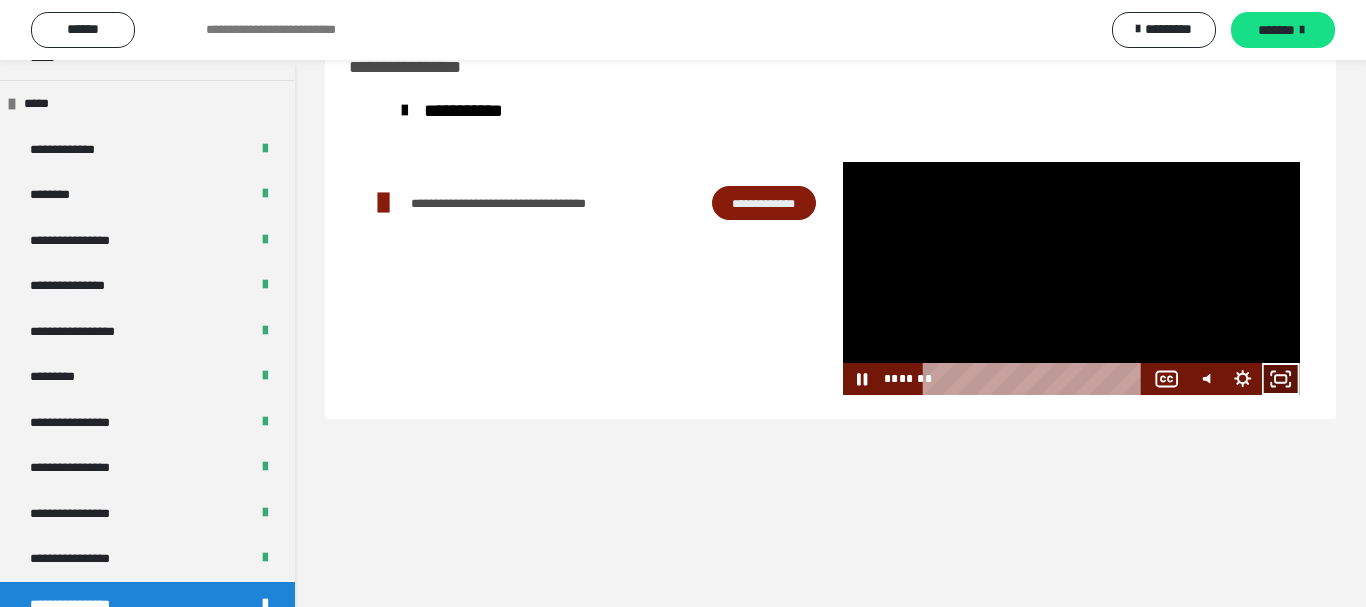 click 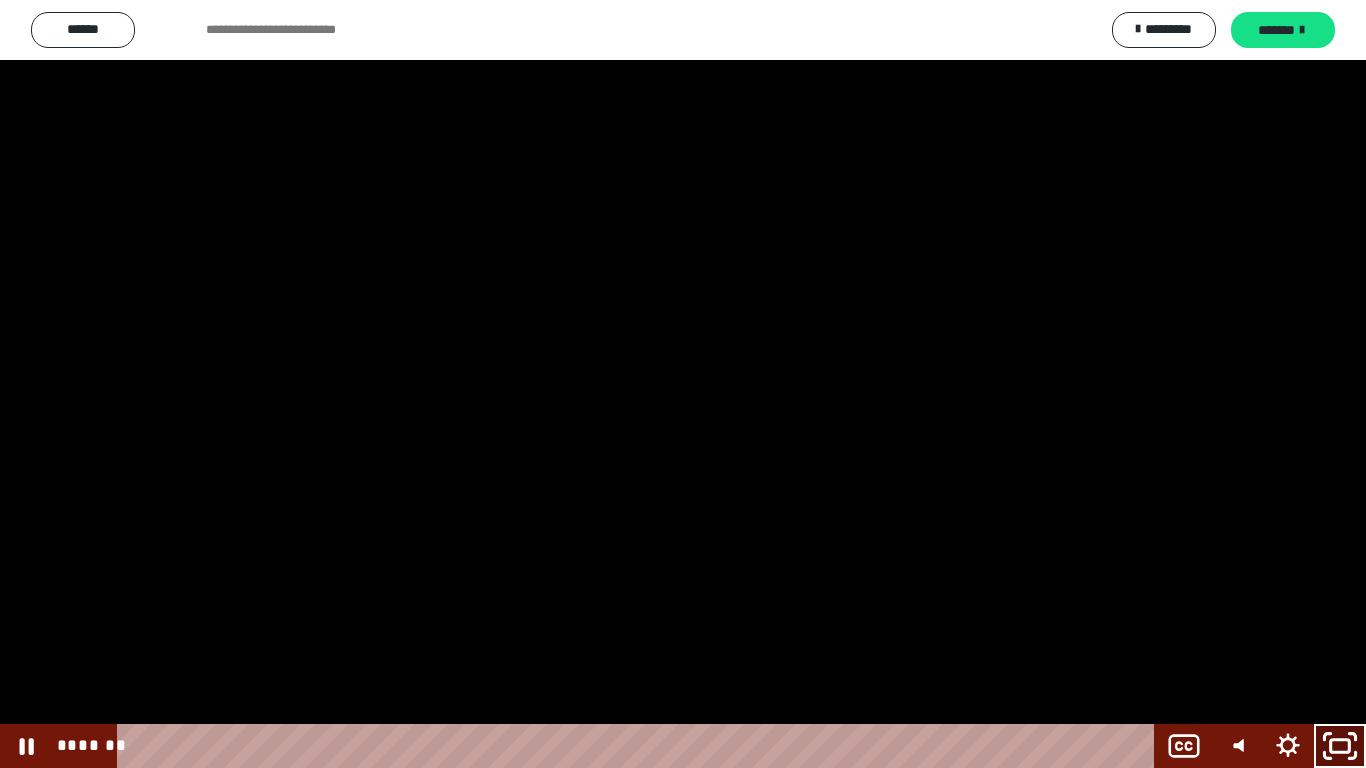 click 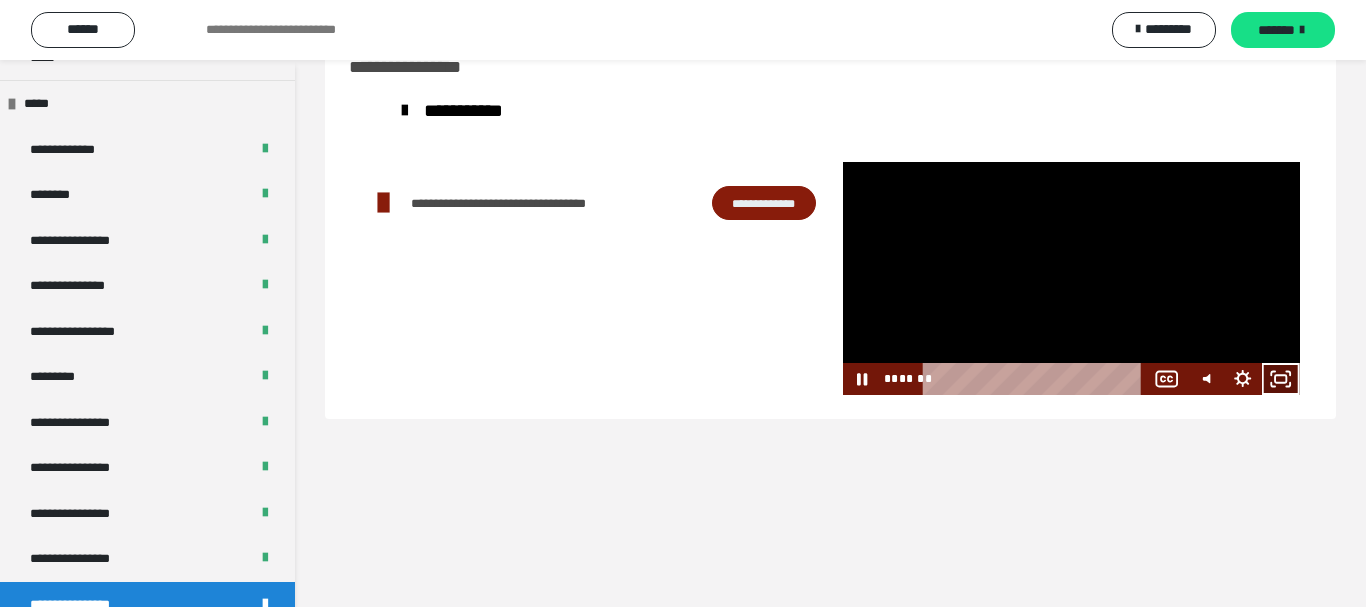 click 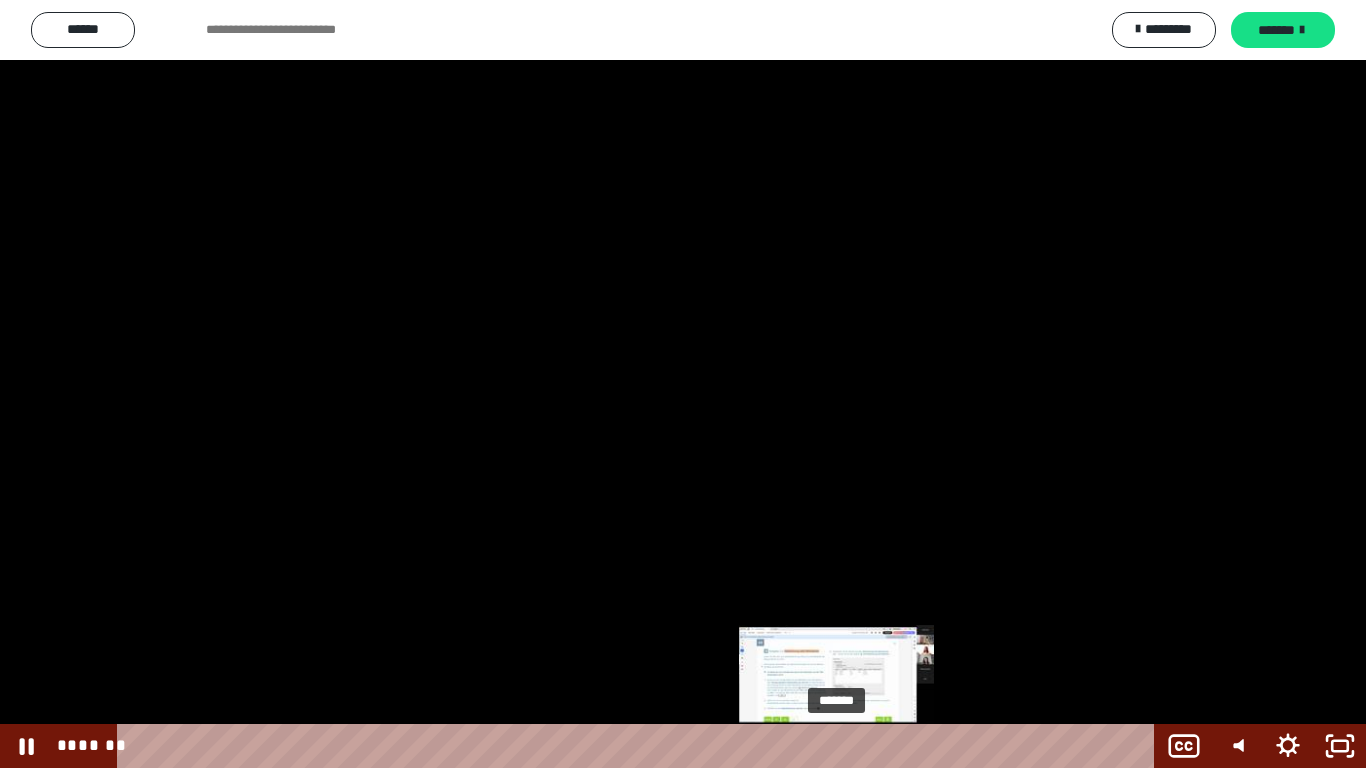 click on "*******" at bounding box center (640, 746) 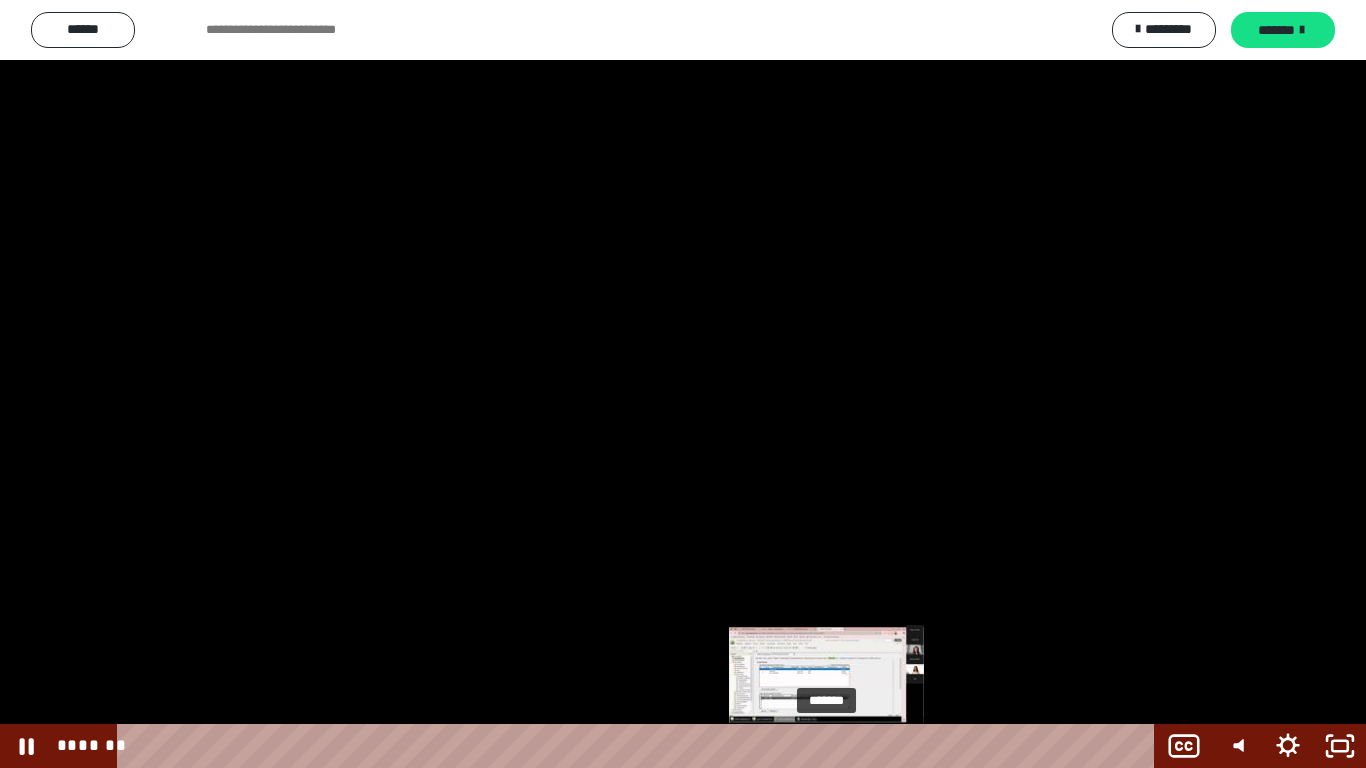 click on "*******" at bounding box center (640, 746) 